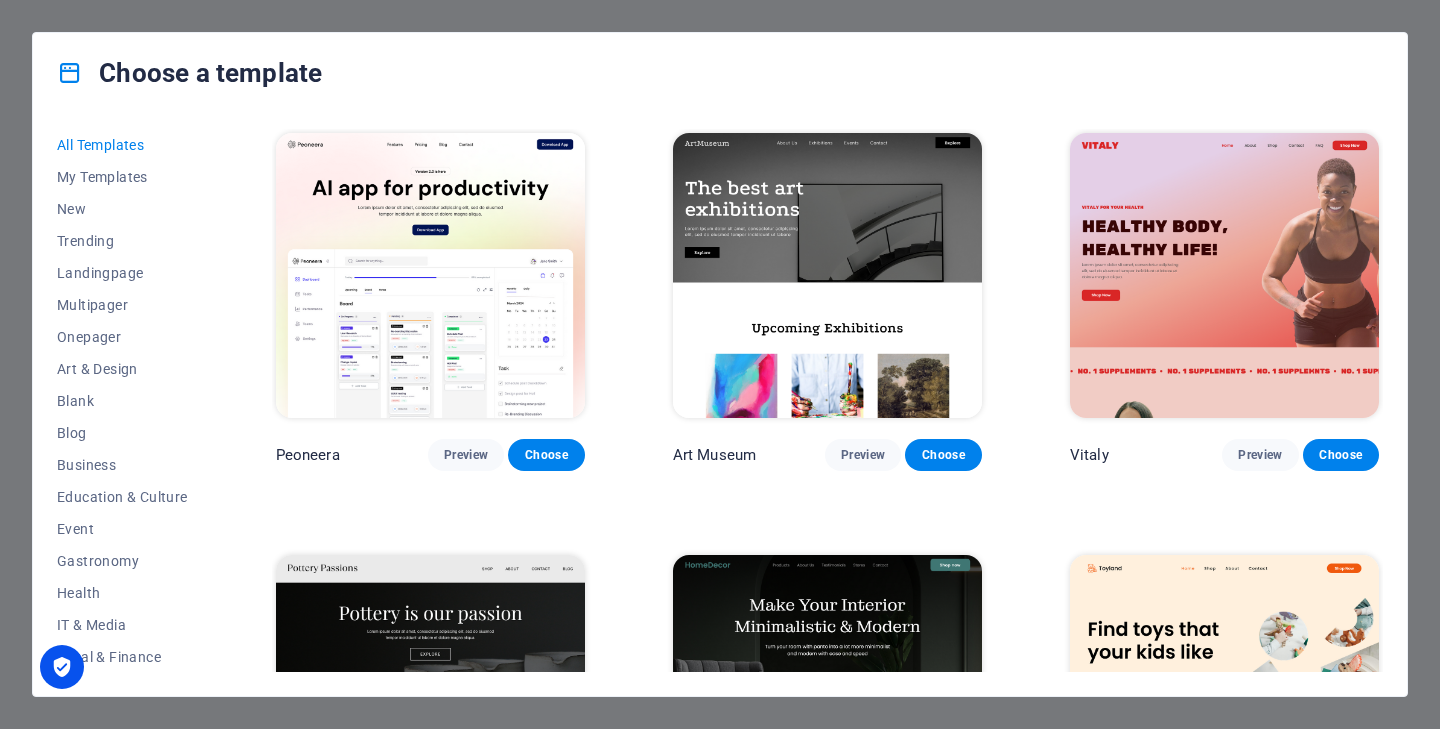 scroll, scrollTop: 0, scrollLeft: 0, axis: both 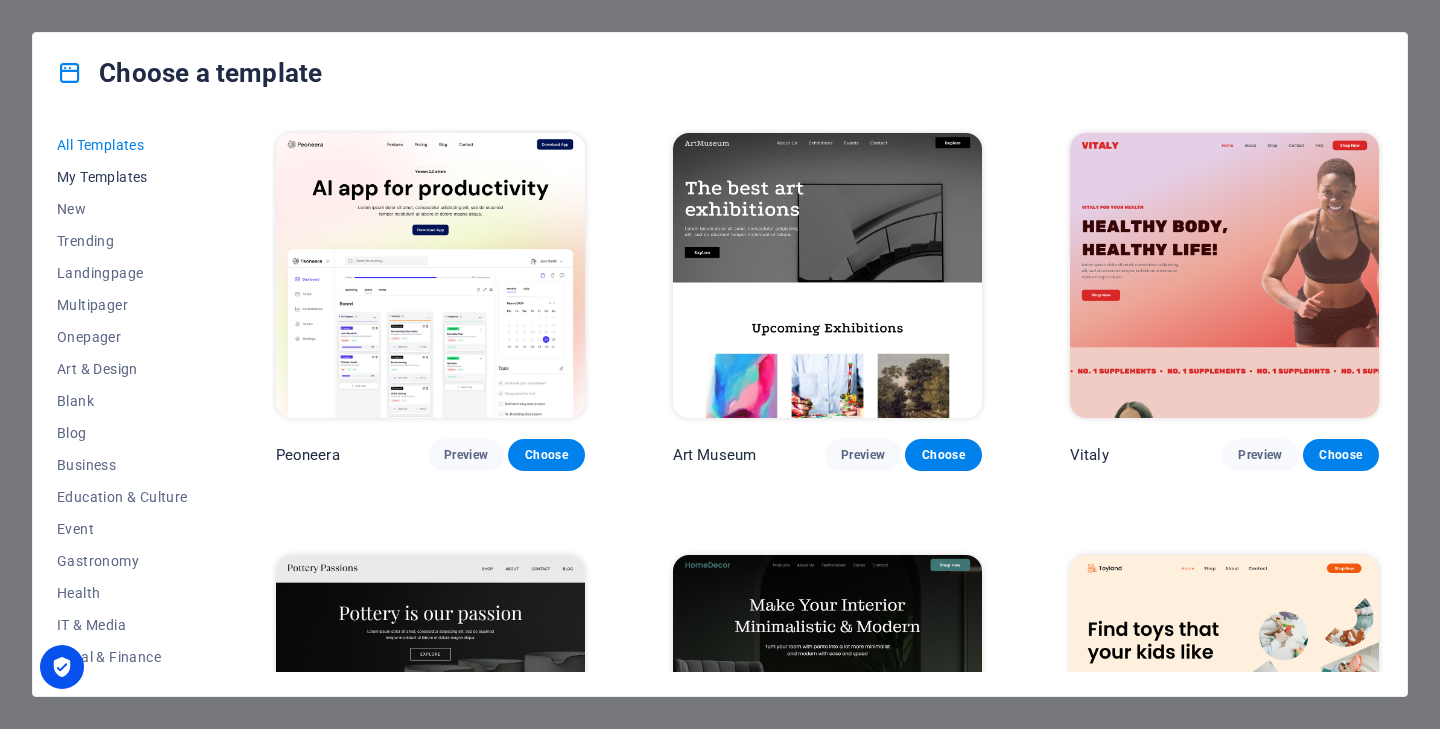 click on "My Templates" at bounding box center [122, 177] 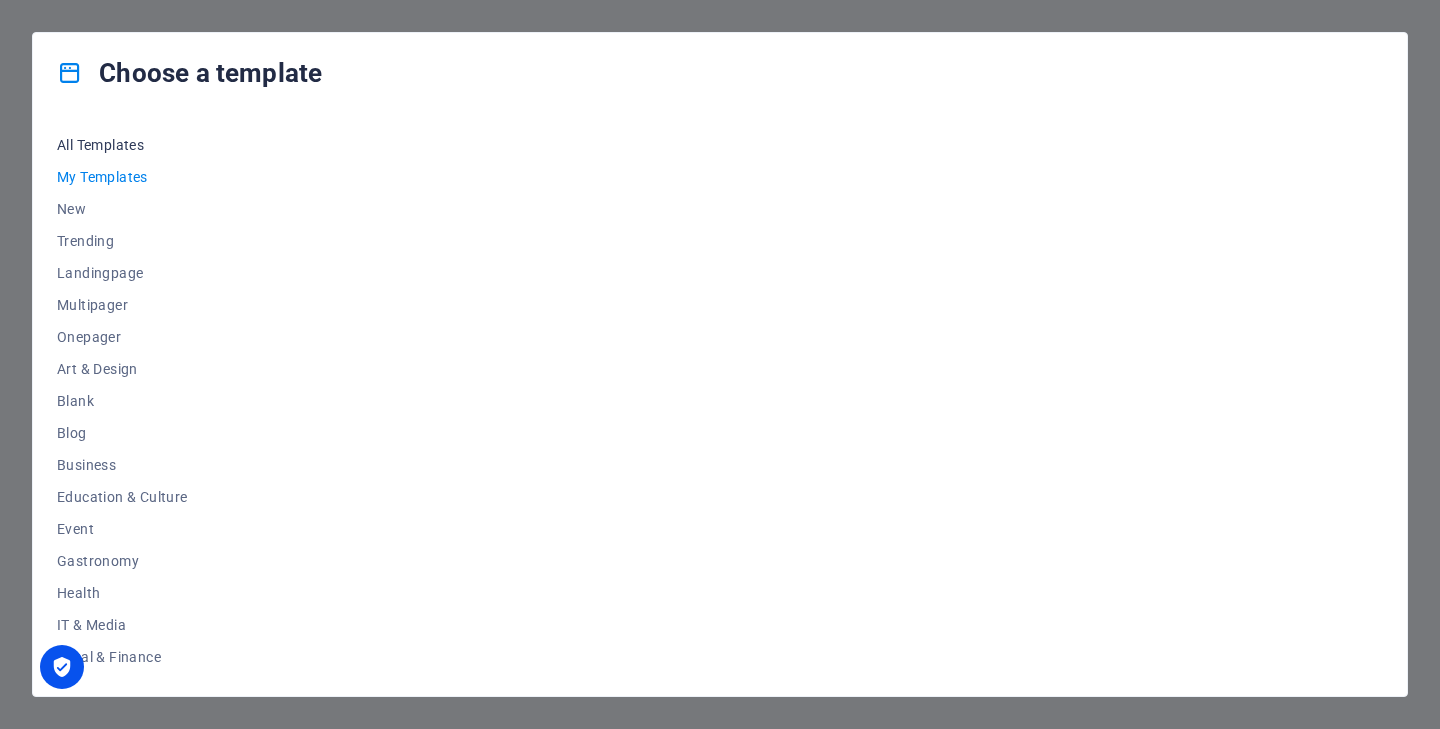 click on "All Templates" at bounding box center (122, 145) 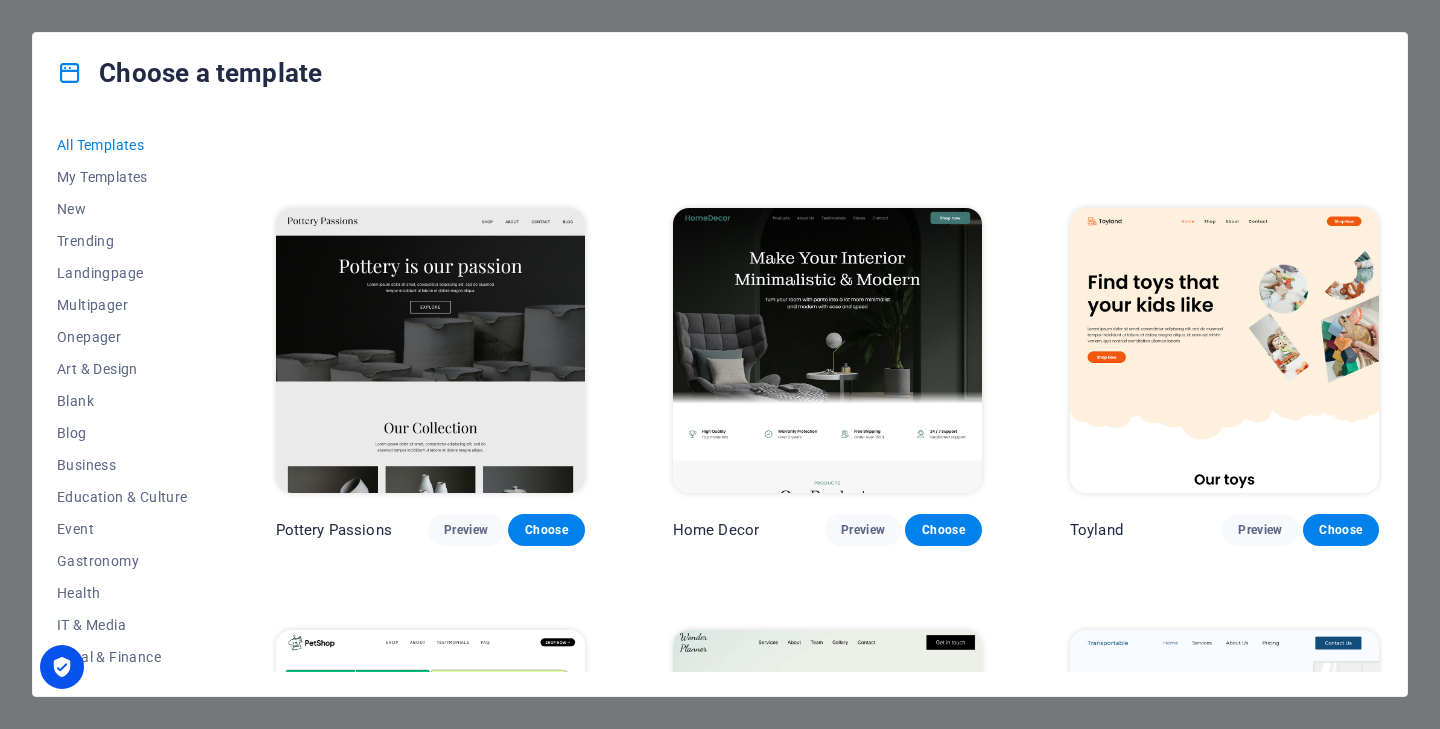 scroll, scrollTop: 359, scrollLeft: 0, axis: vertical 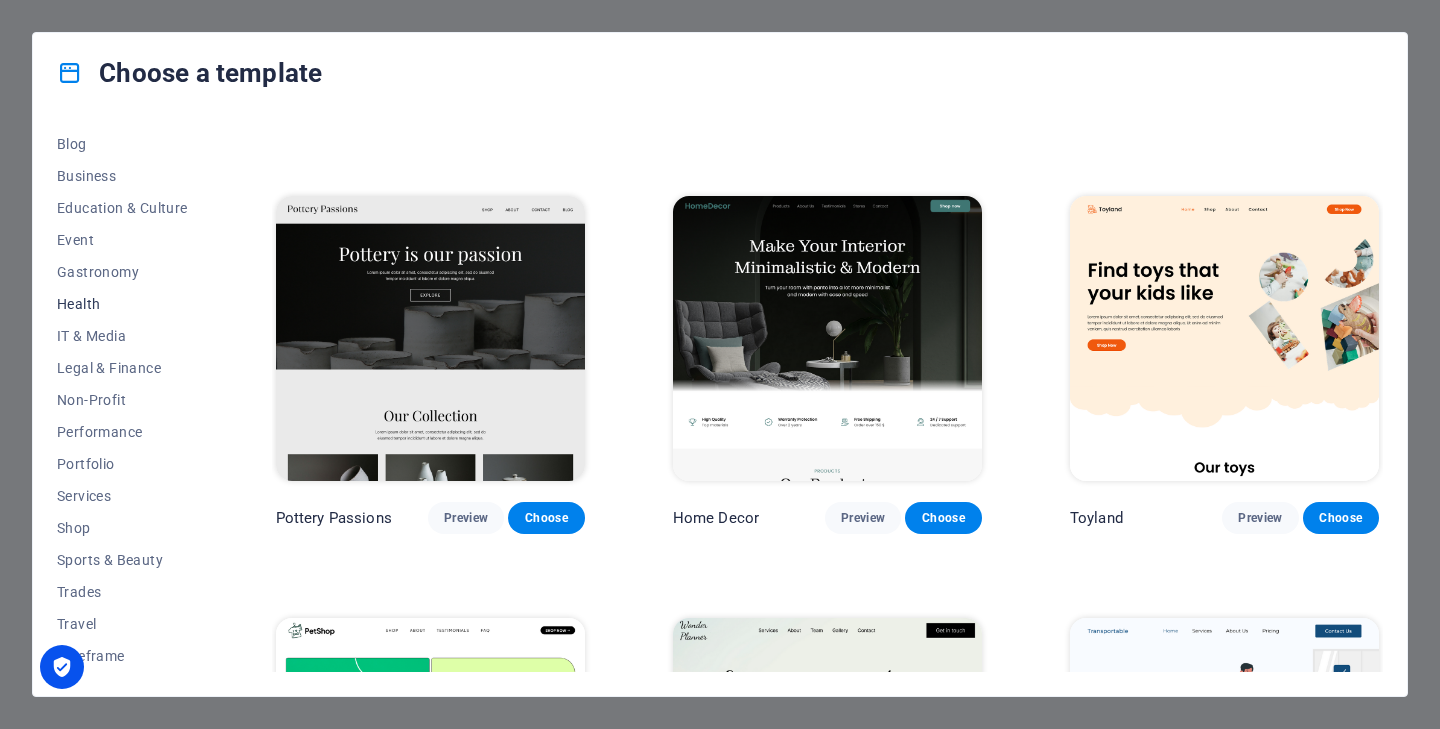 click on "Health" at bounding box center [122, 304] 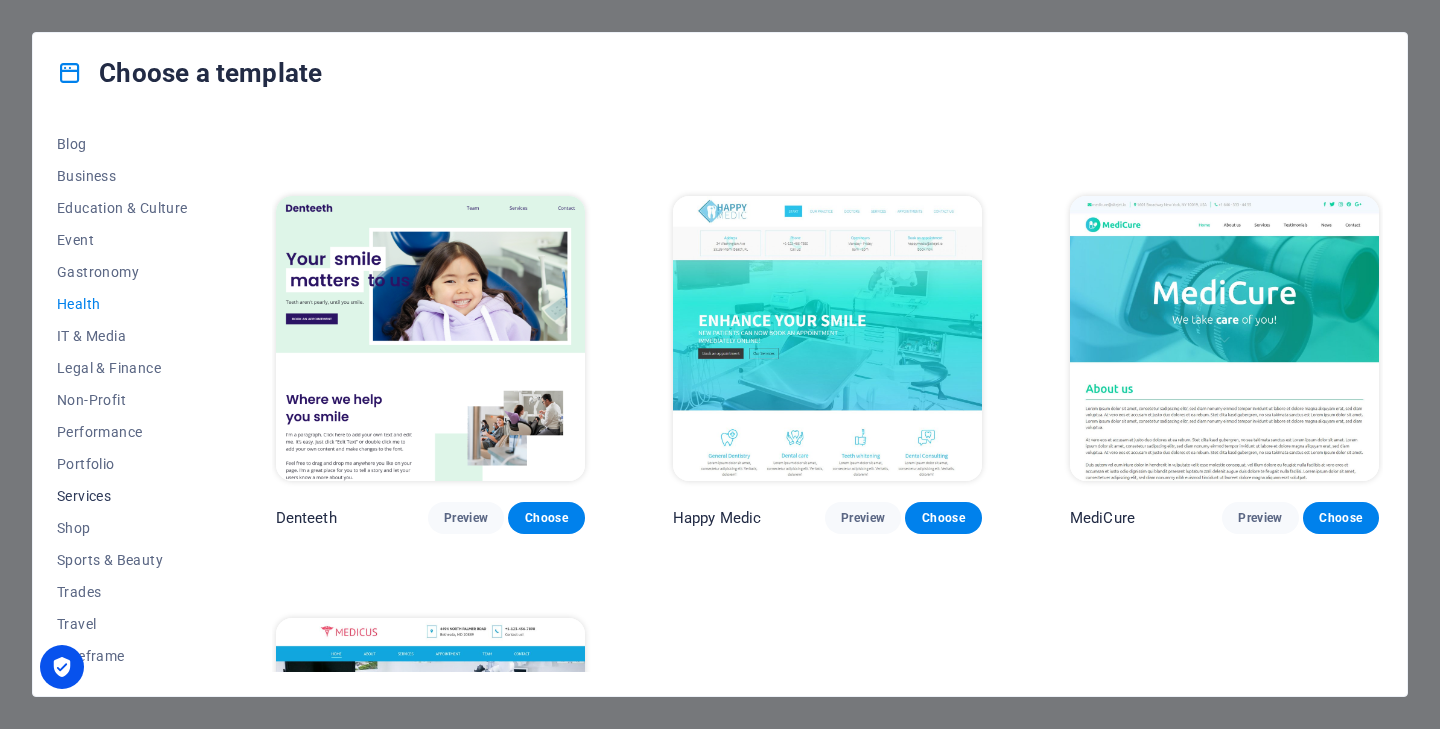 click on "Services" at bounding box center [122, 496] 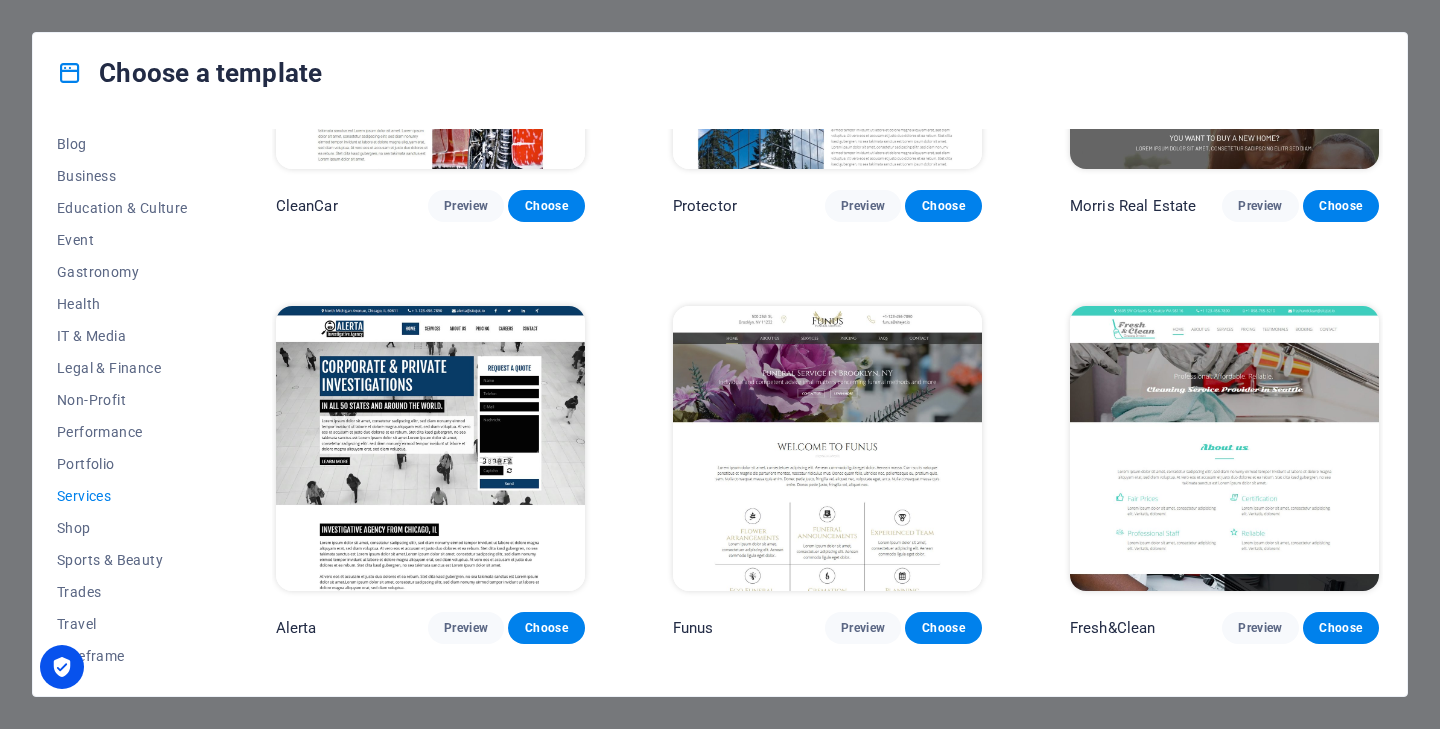 scroll, scrollTop: 1534, scrollLeft: 0, axis: vertical 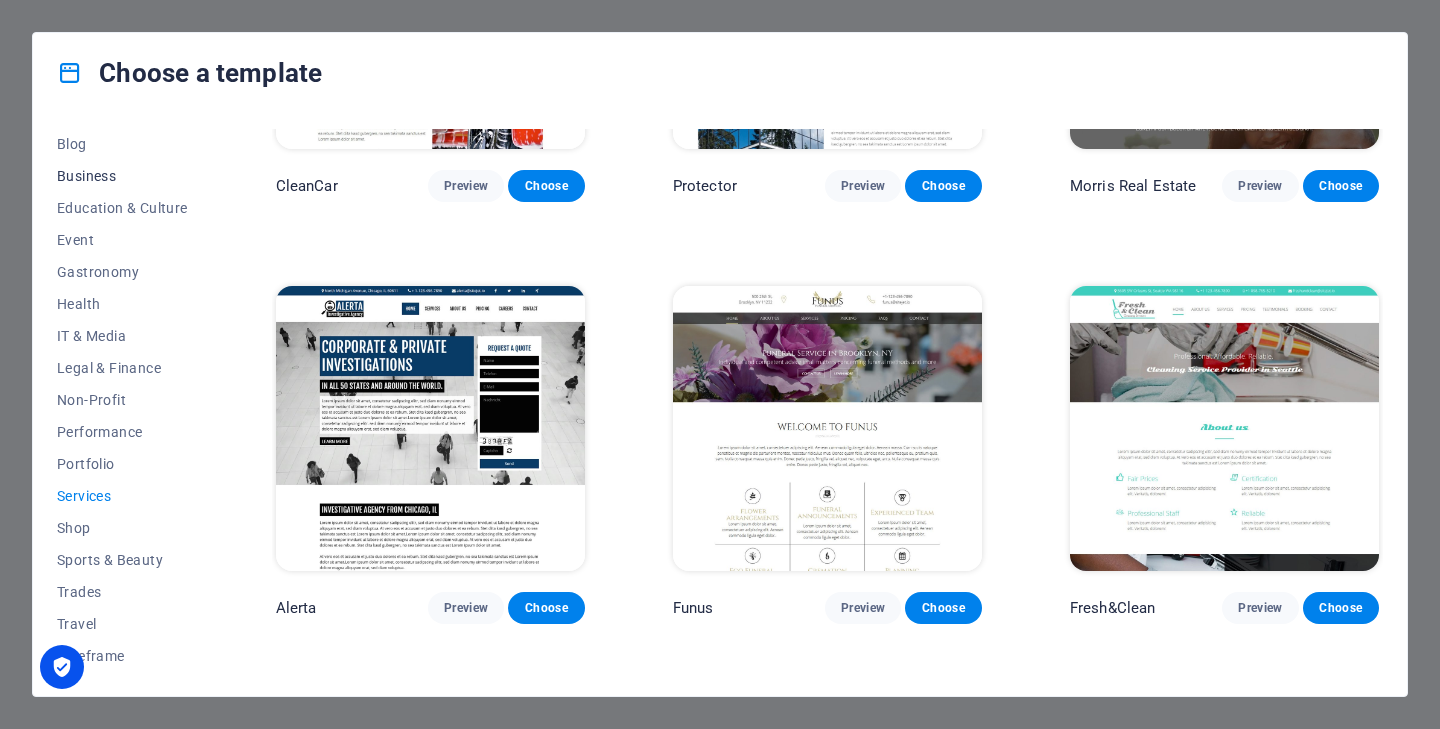 click on "Business" at bounding box center [122, 176] 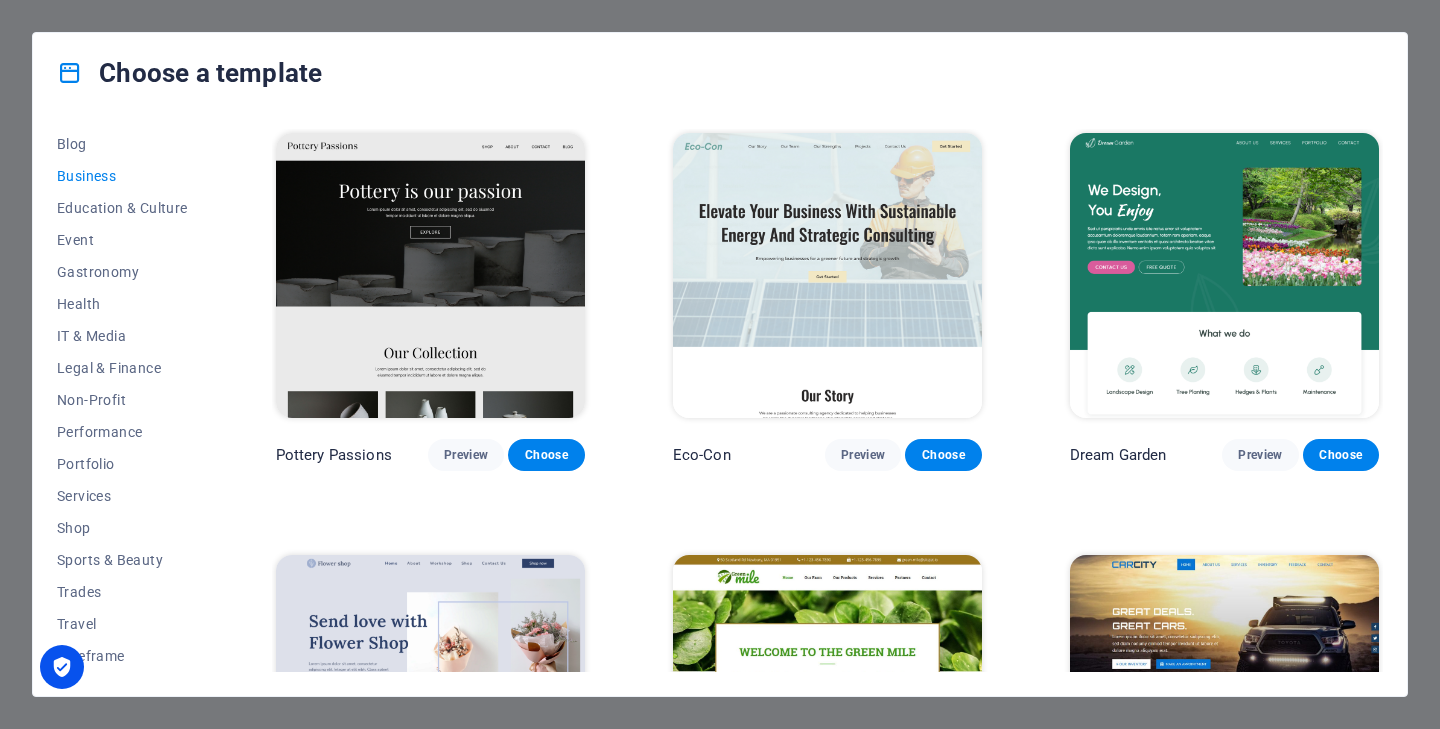 scroll, scrollTop: 0, scrollLeft: 0, axis: both 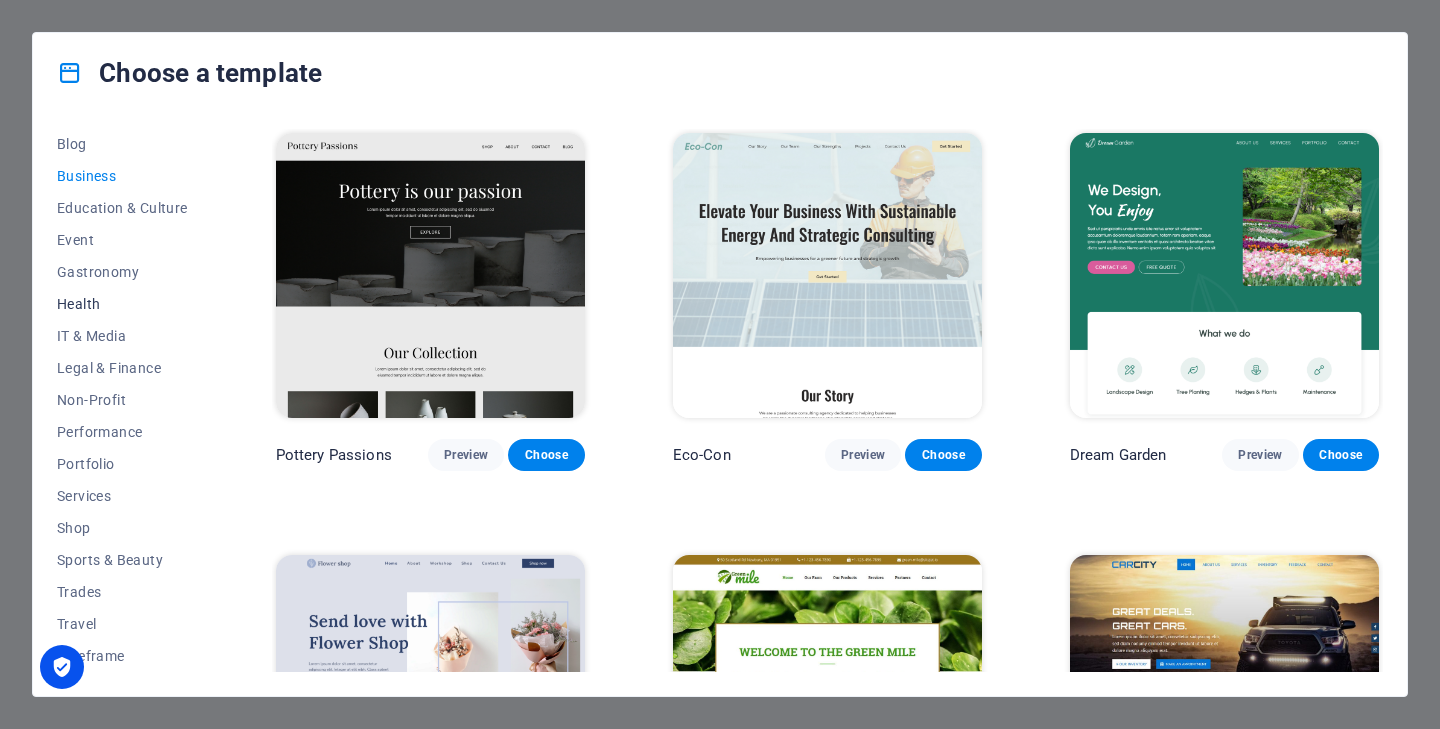 click on "Health" at bounding box center (122, 304) 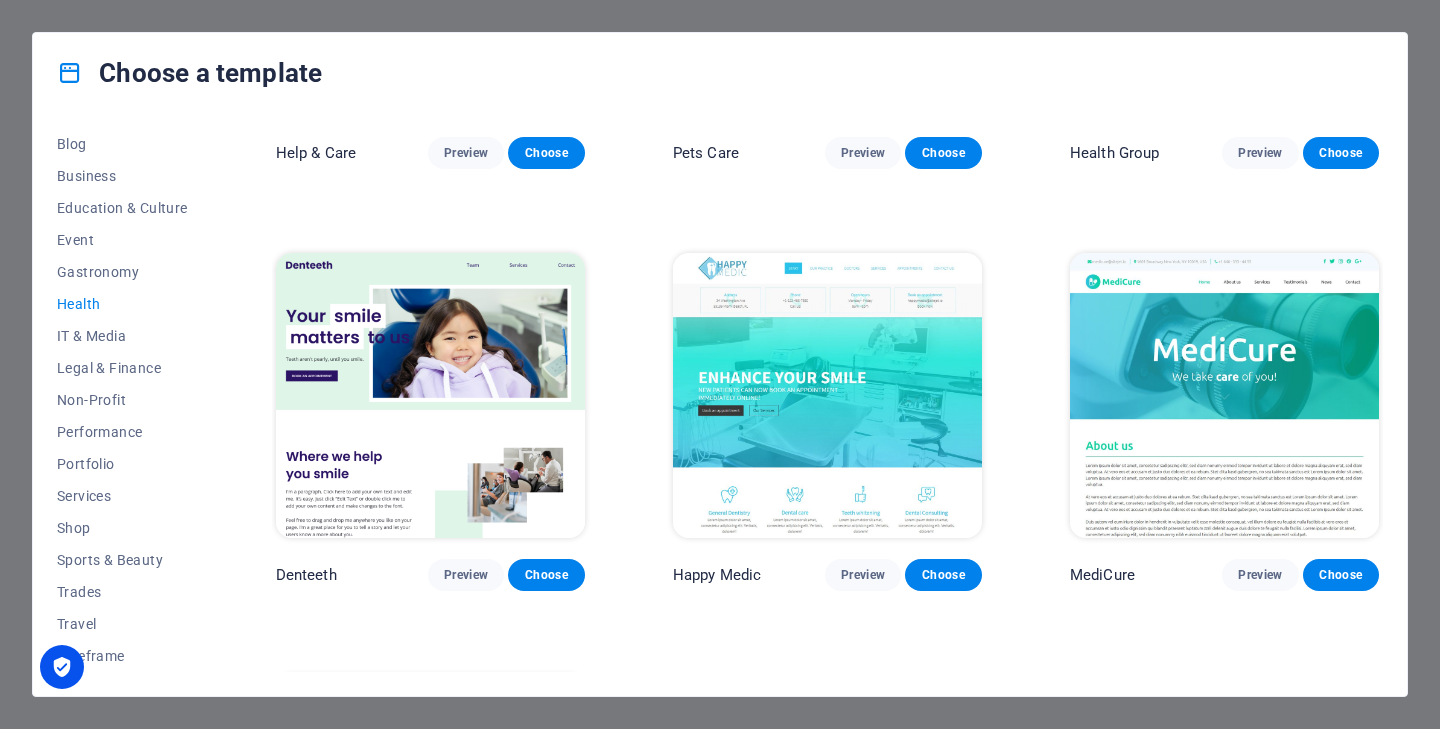 scroll, scrollTop: 309, scrollLeft: 0, axis: vertical 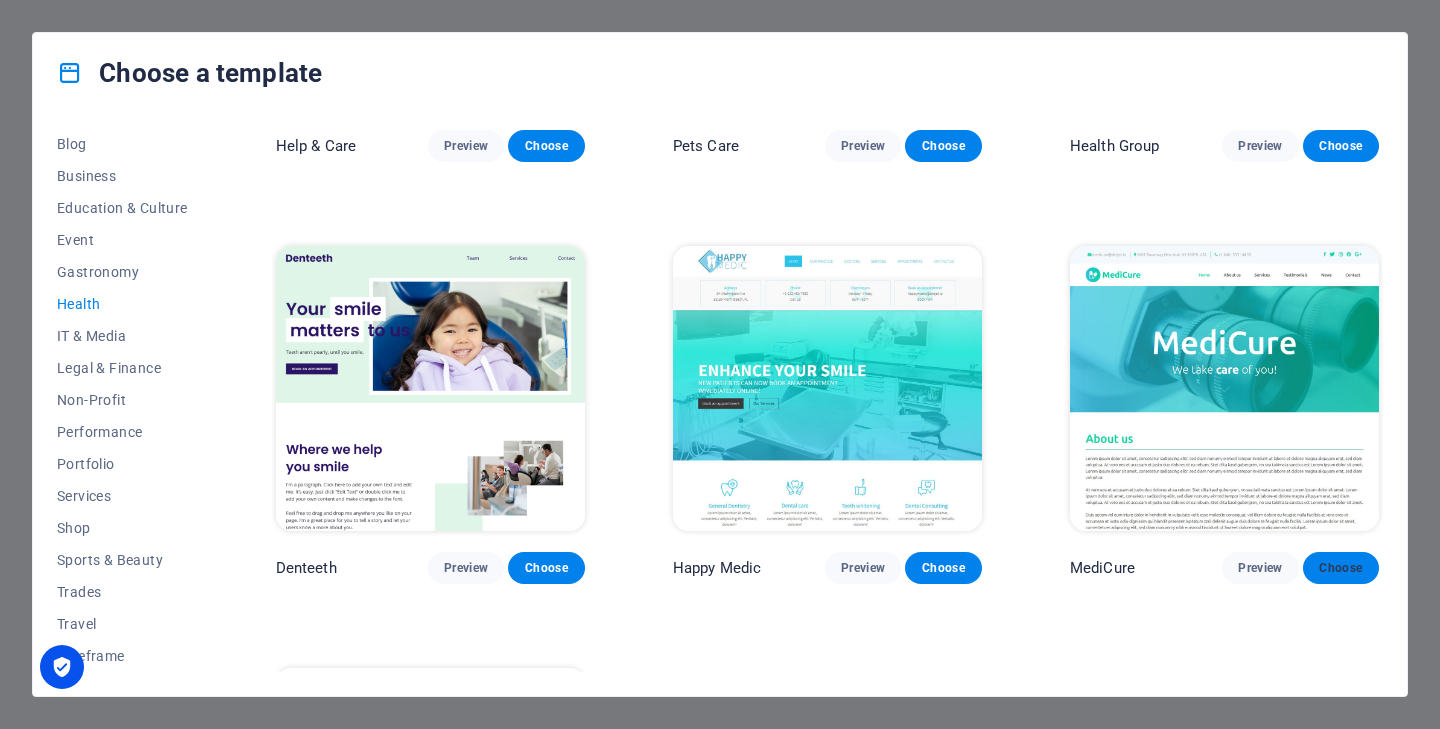 click on "Choose" at bounding box center (1341, 568) 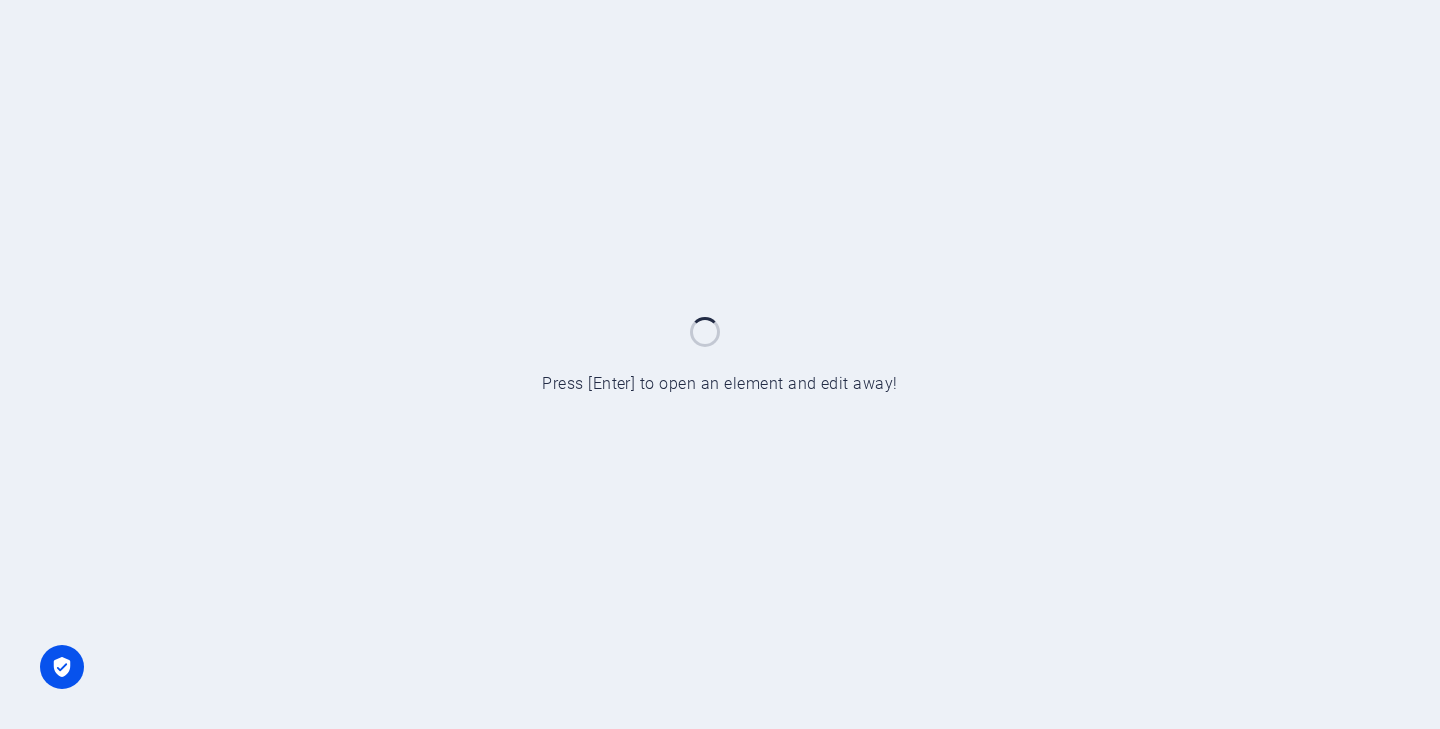 scroll, scrollTop: 0, scrollLeft: 0, axis: both 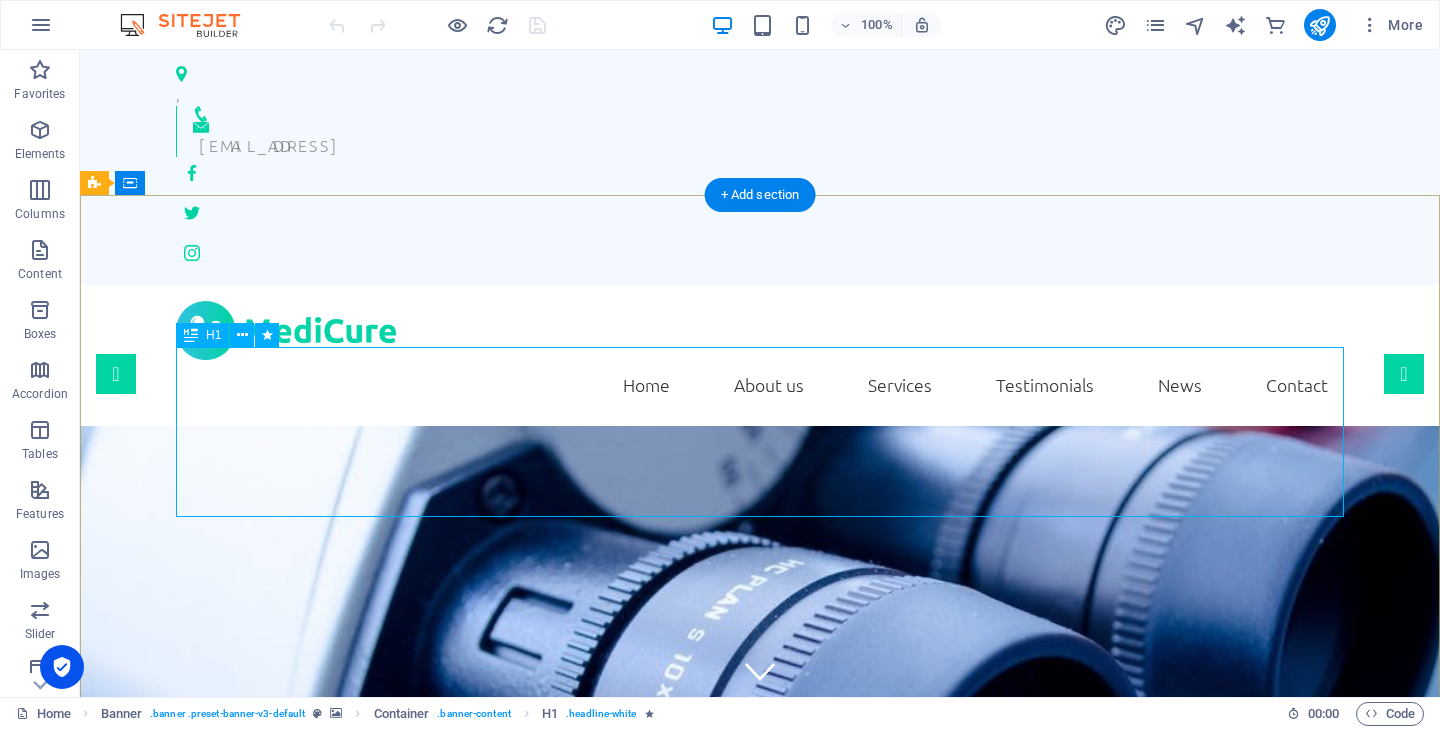 click on "Individual" at bounding box center (760, 1141) 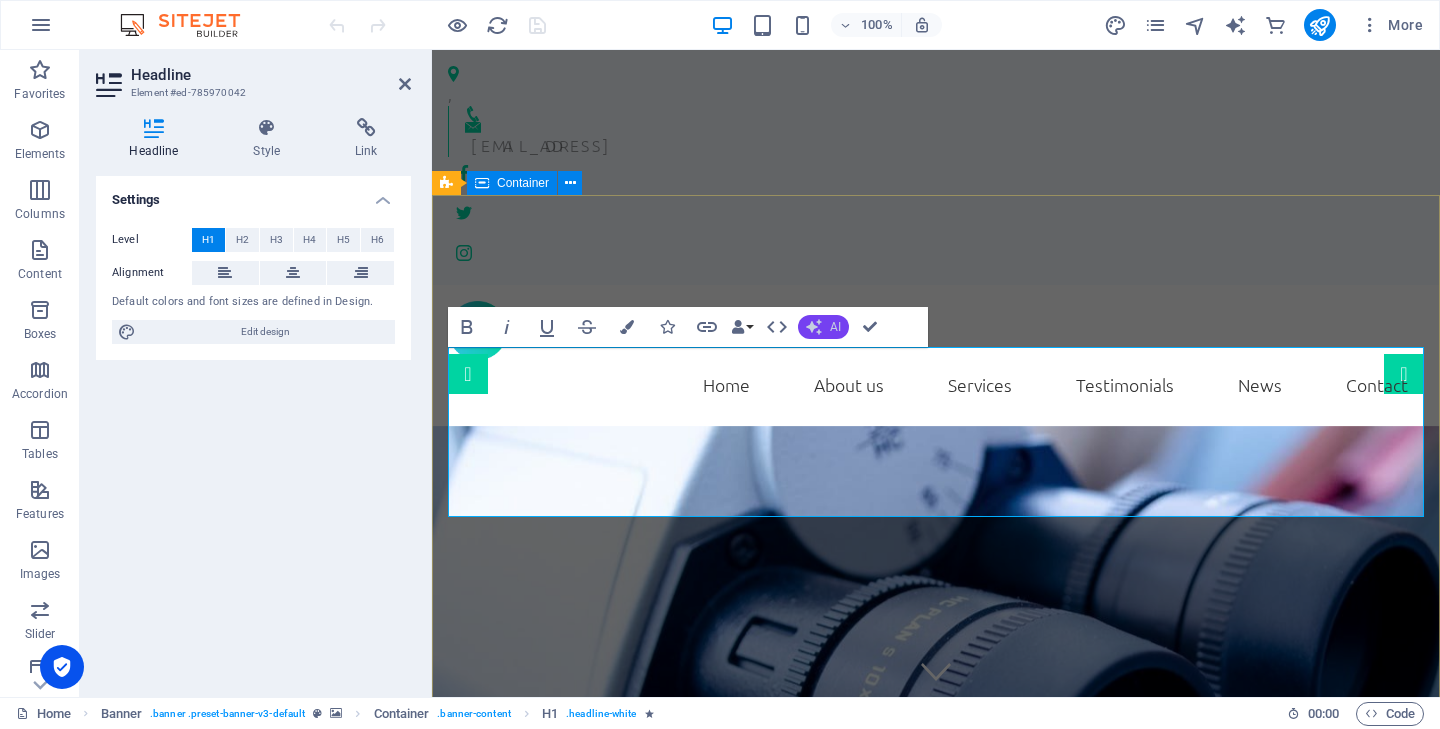 click on "AI" at bounding box center [835, 327] 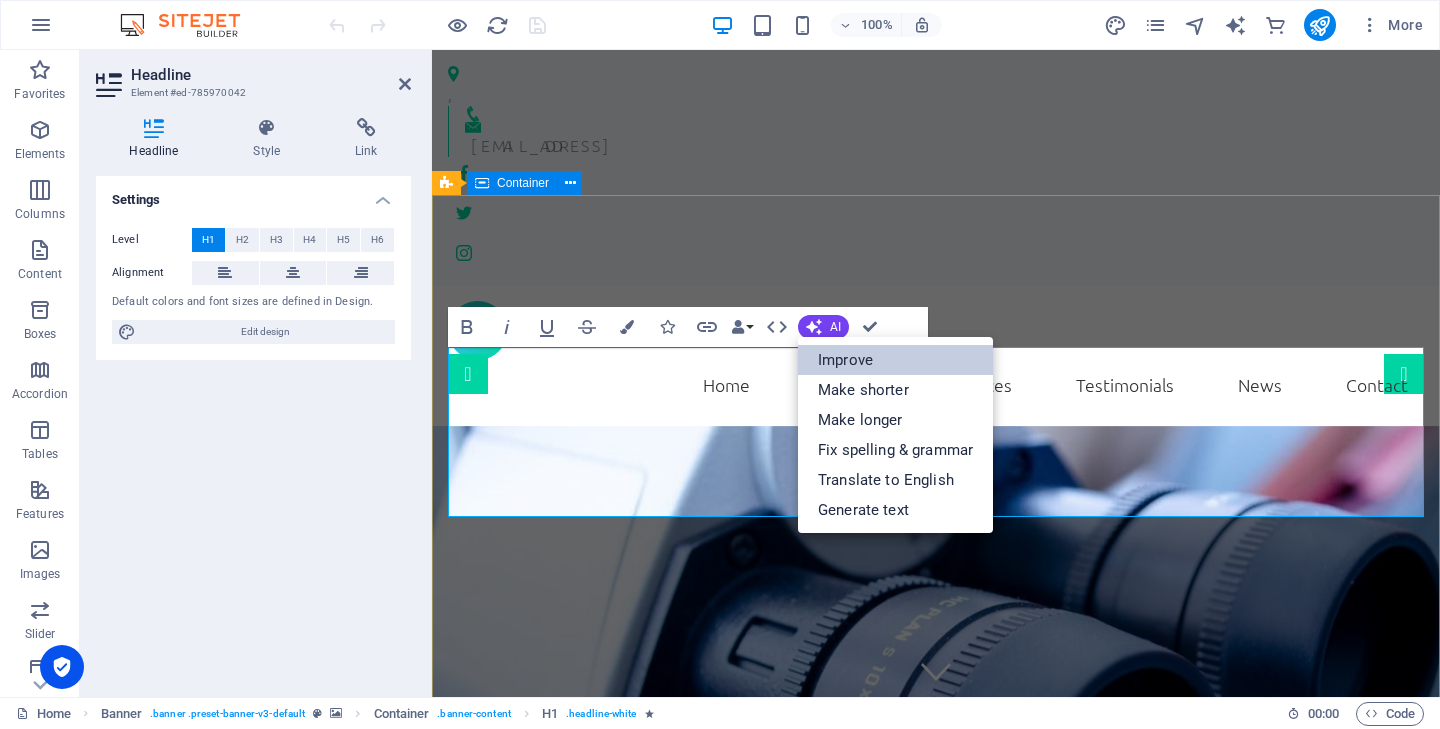 click on "Improve" at bounding box center [895, 360] 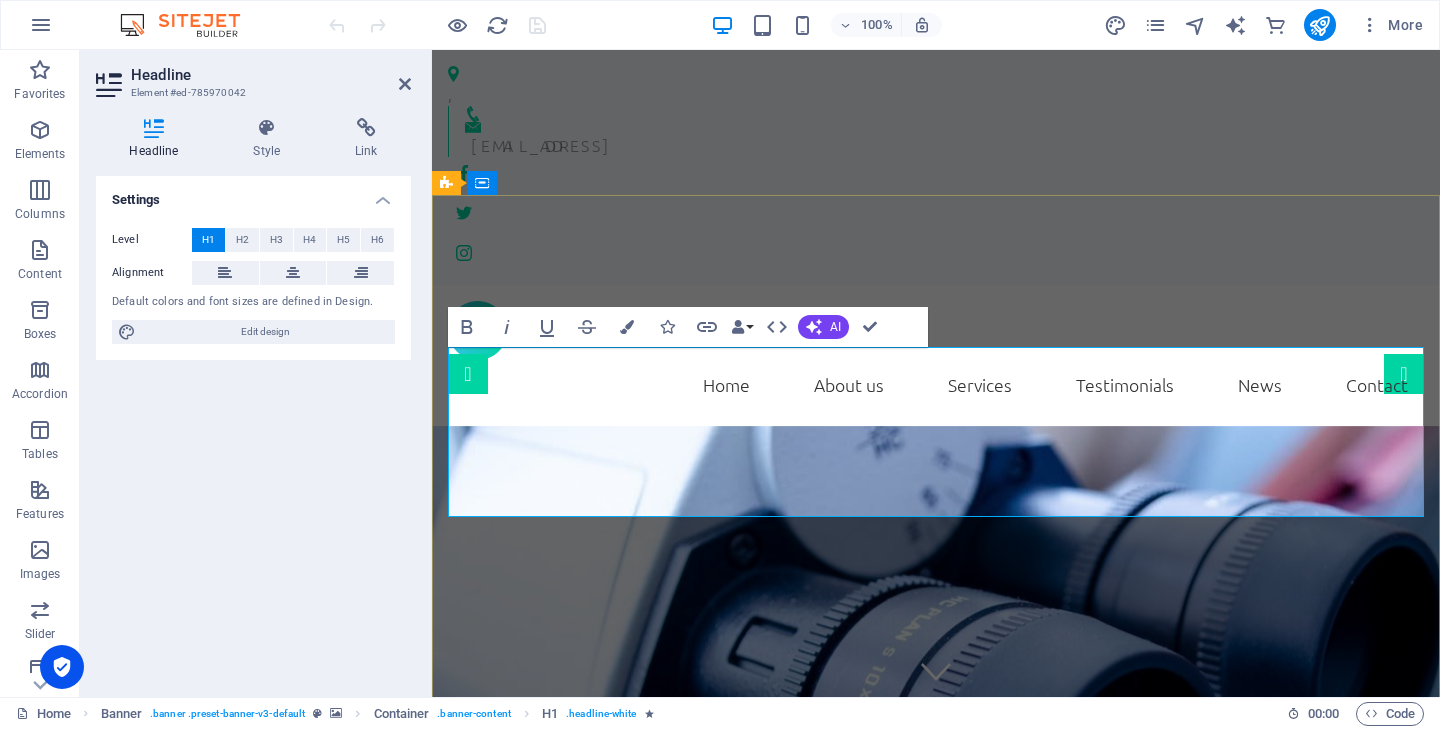click on "​" at bounding box center (936, 1141) 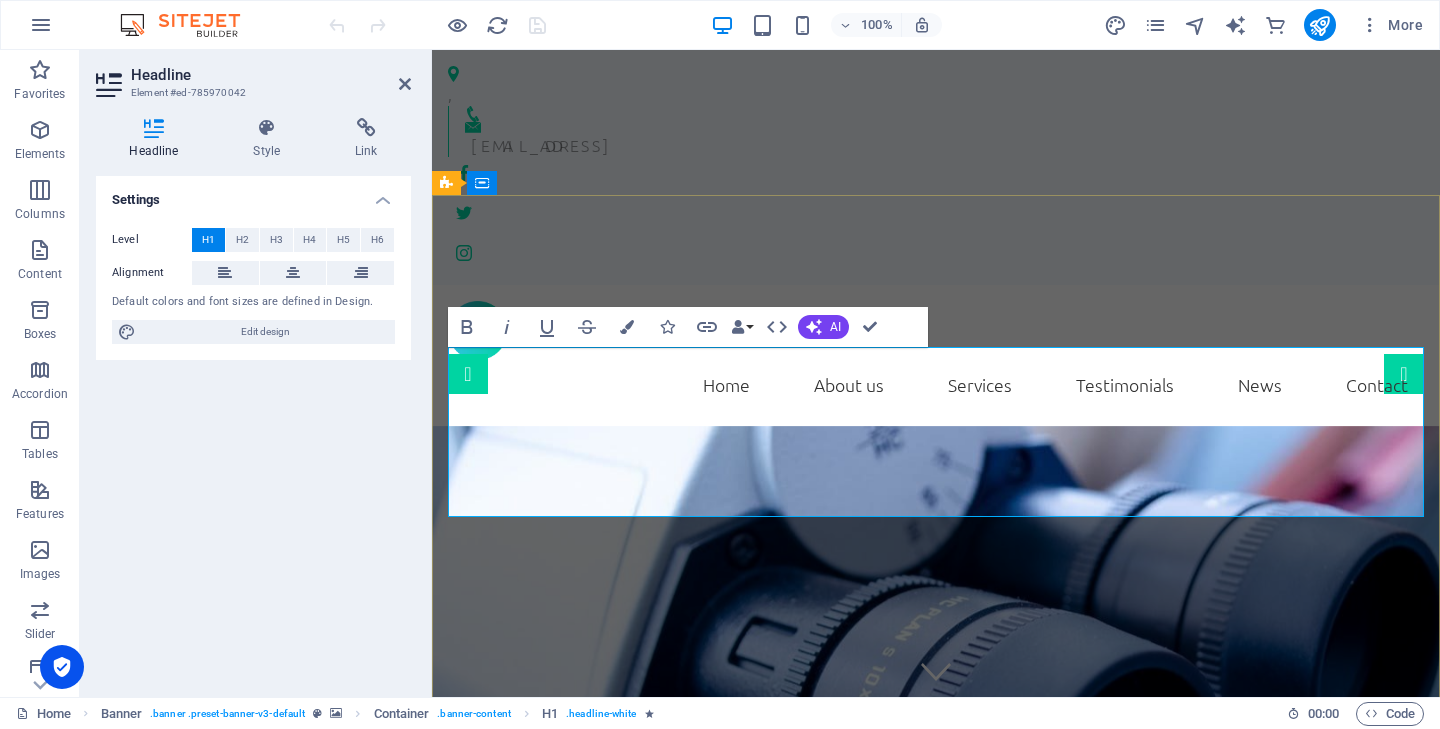 click on "​" at bounding box center (936, 1141) 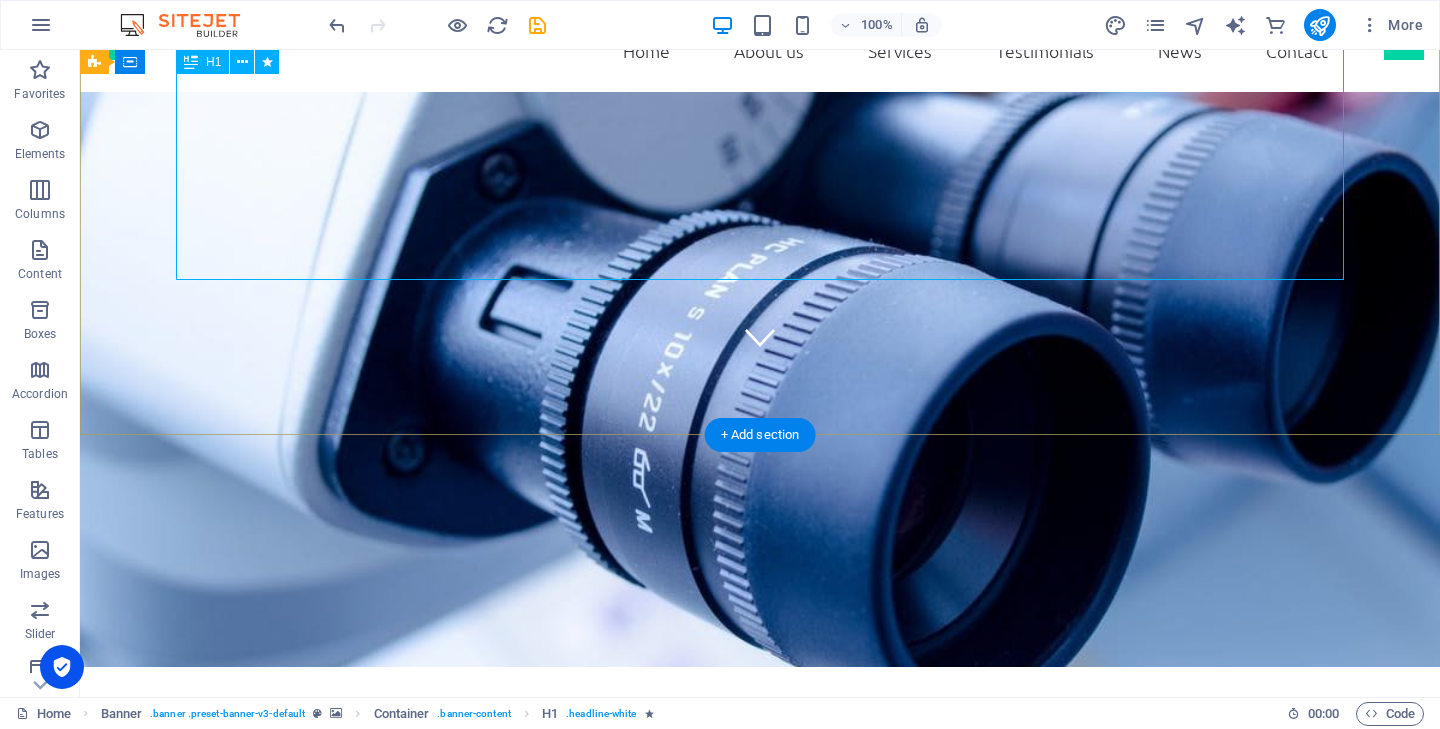 scroll, scrollTop: 335, scrollLeft: 0, axis: vertical 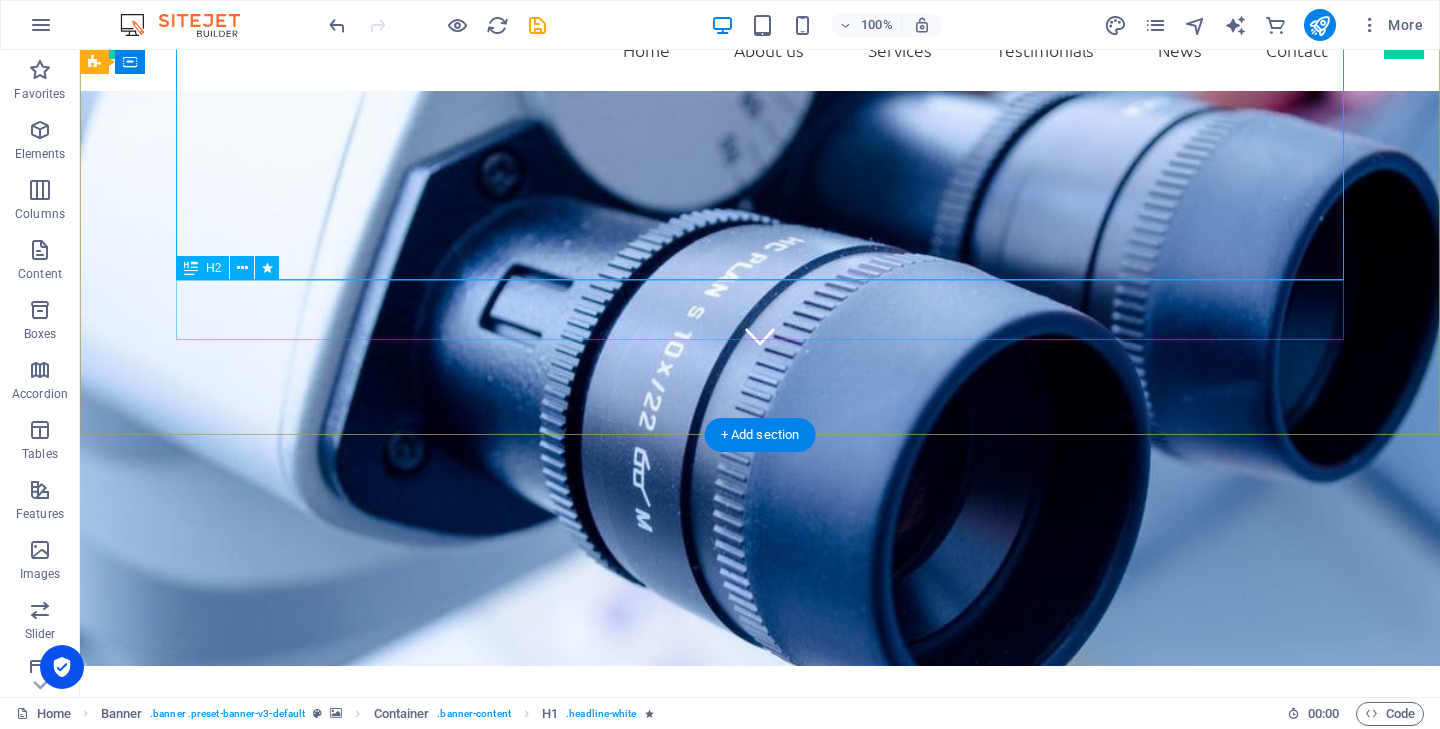 click on "We take  care  of you!" at bounding box center [760, 1116] 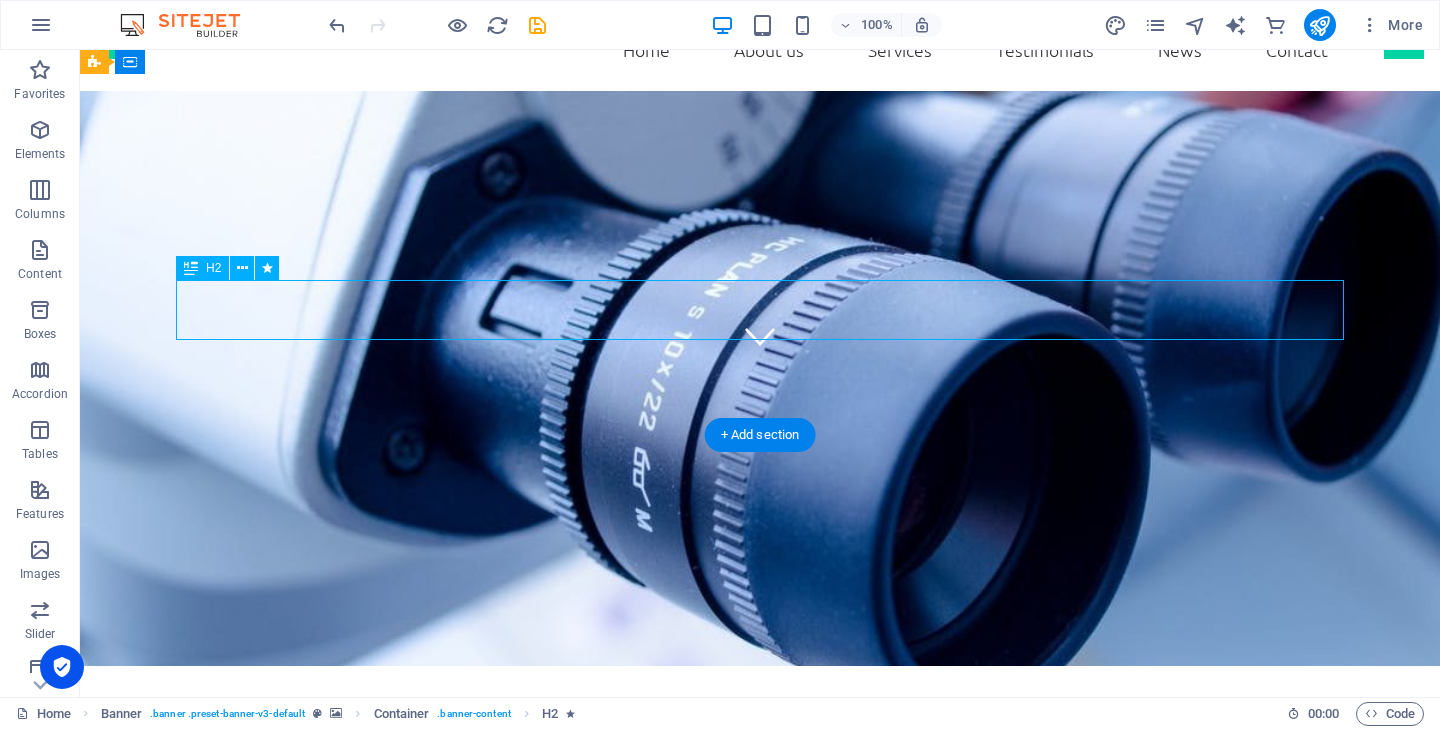 click on "We take  care  of you!" at bounding box center [760, 1116] 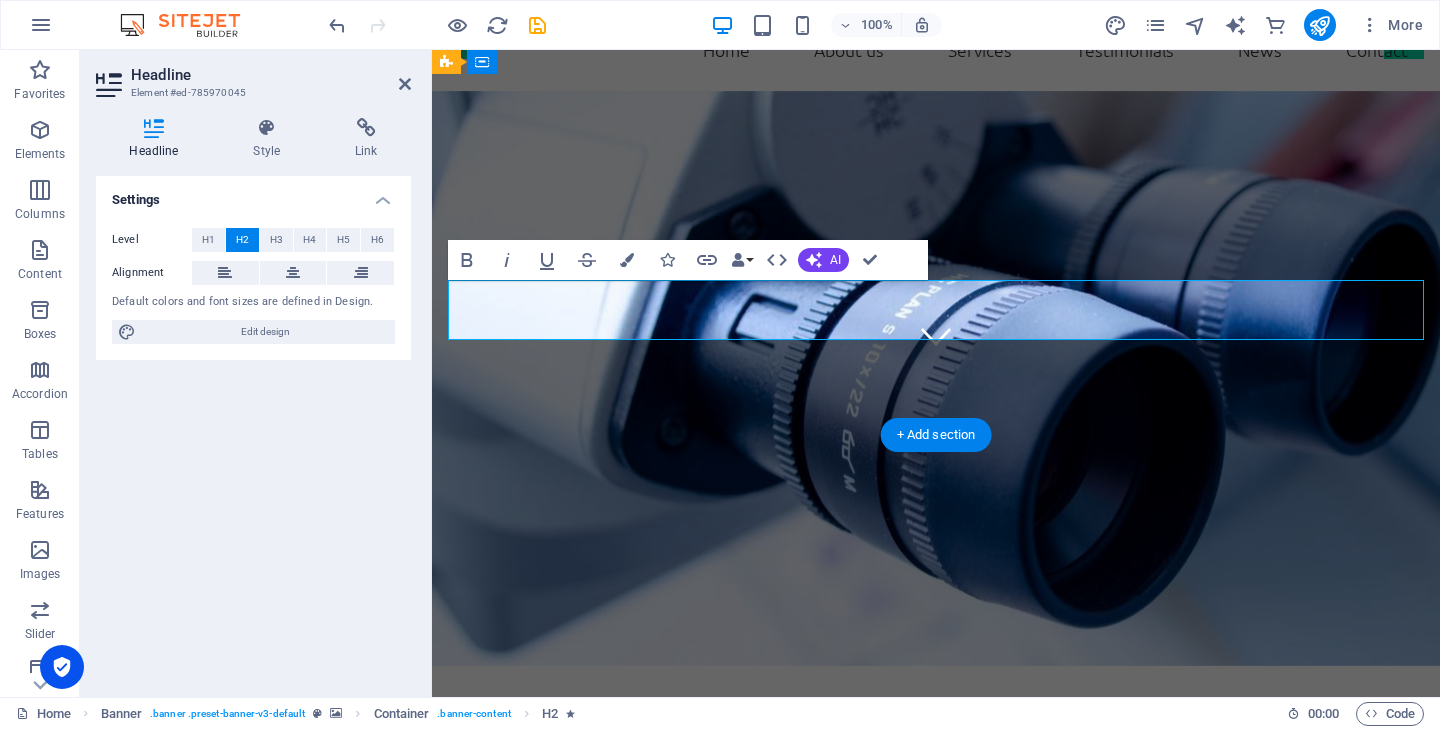 type 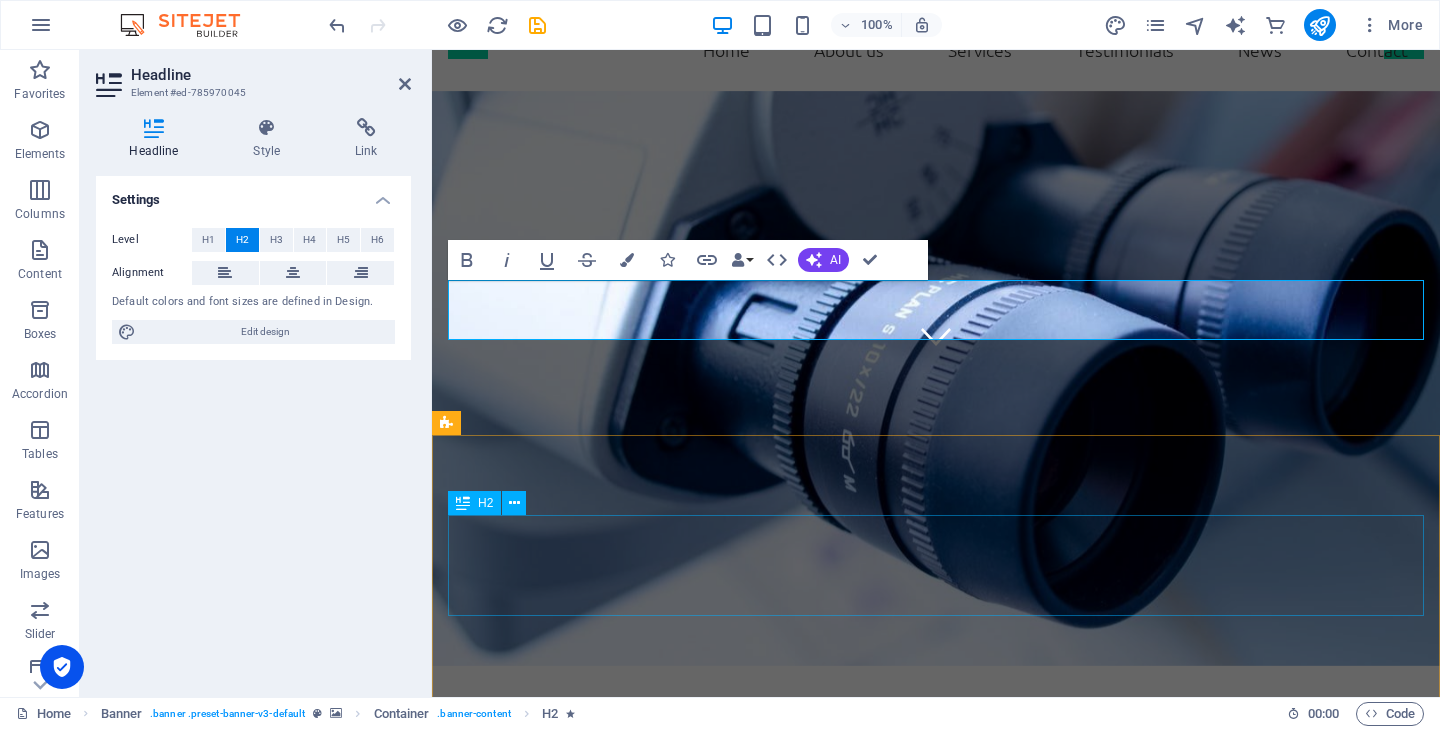 click on "About us" at bounding box center (936, 1419) 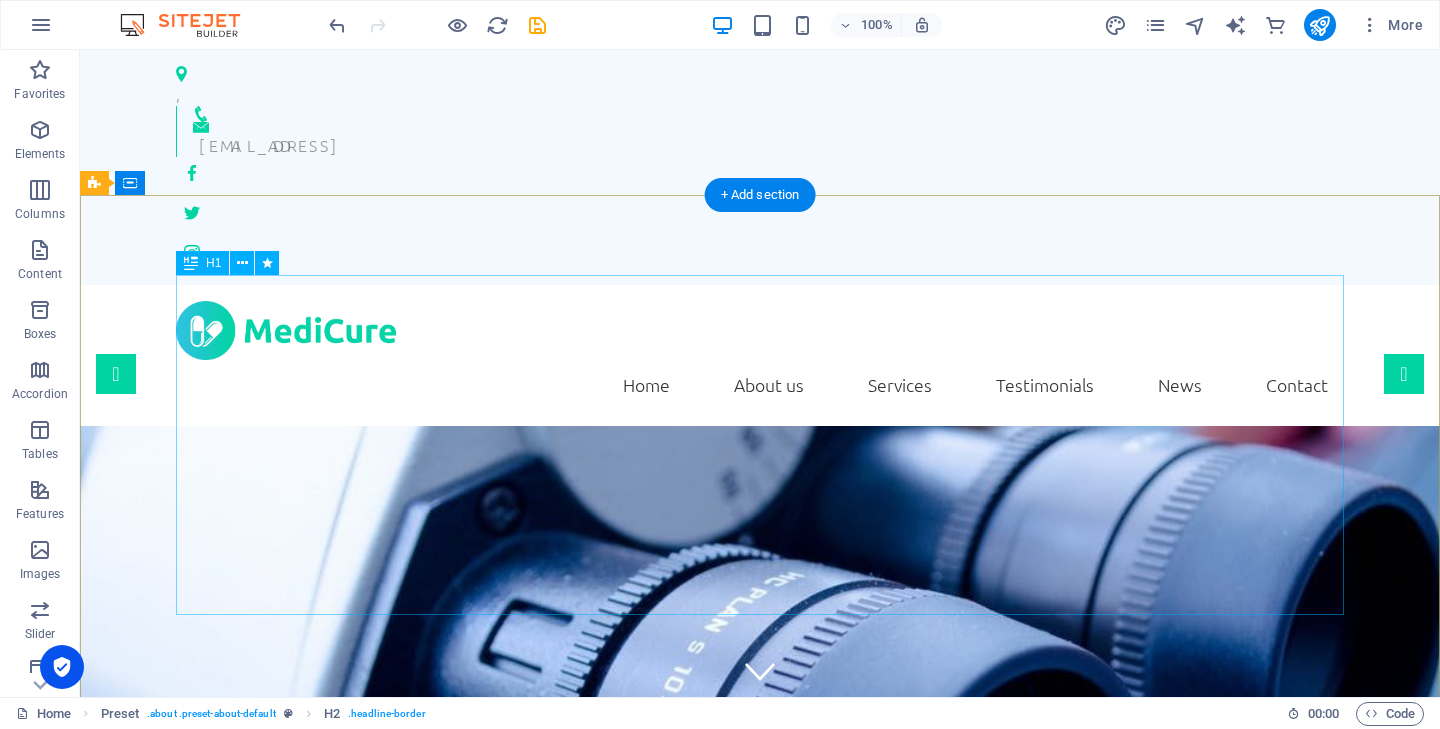 scroll, scrollTop: 0, scrollLeft: 0, axis: both 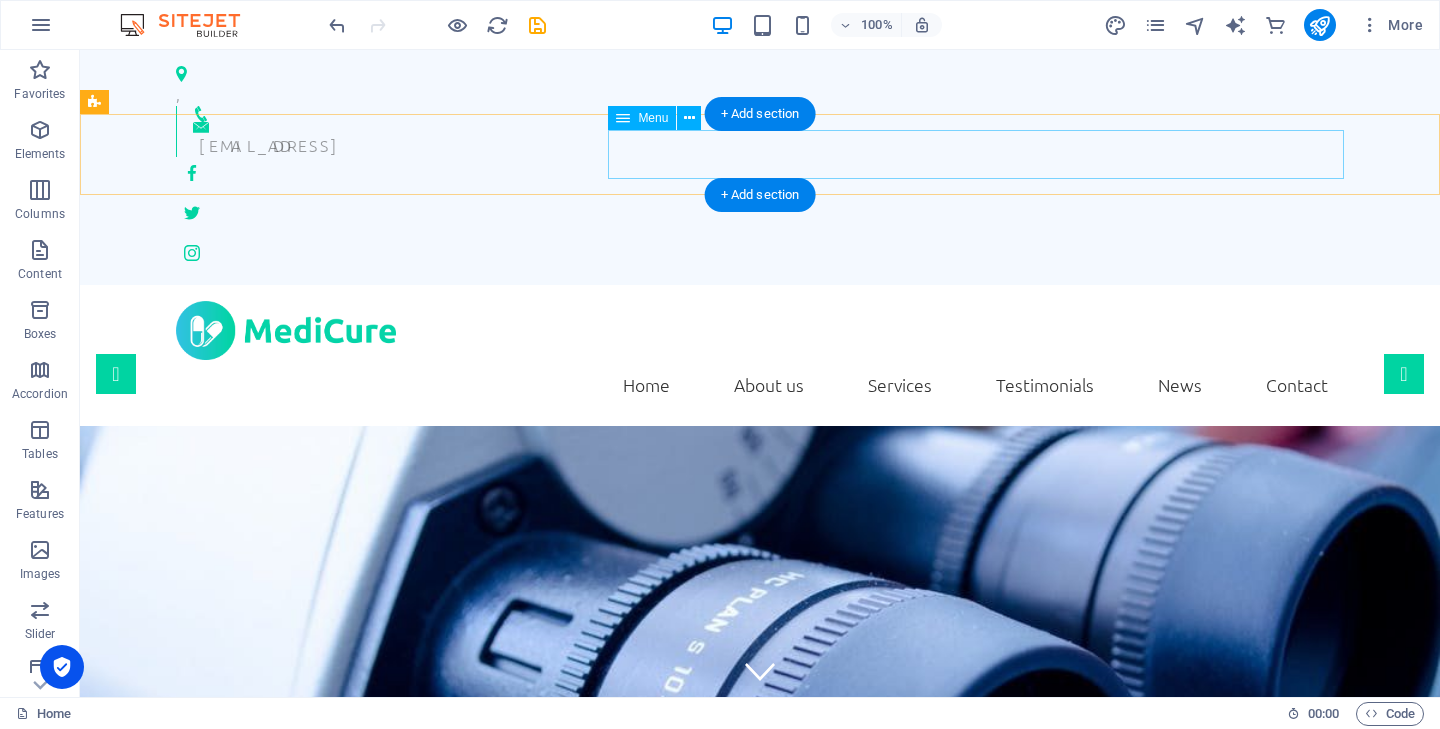 click on "Home About us Services Testimonials News Contact" at bounding box center (760, 385) 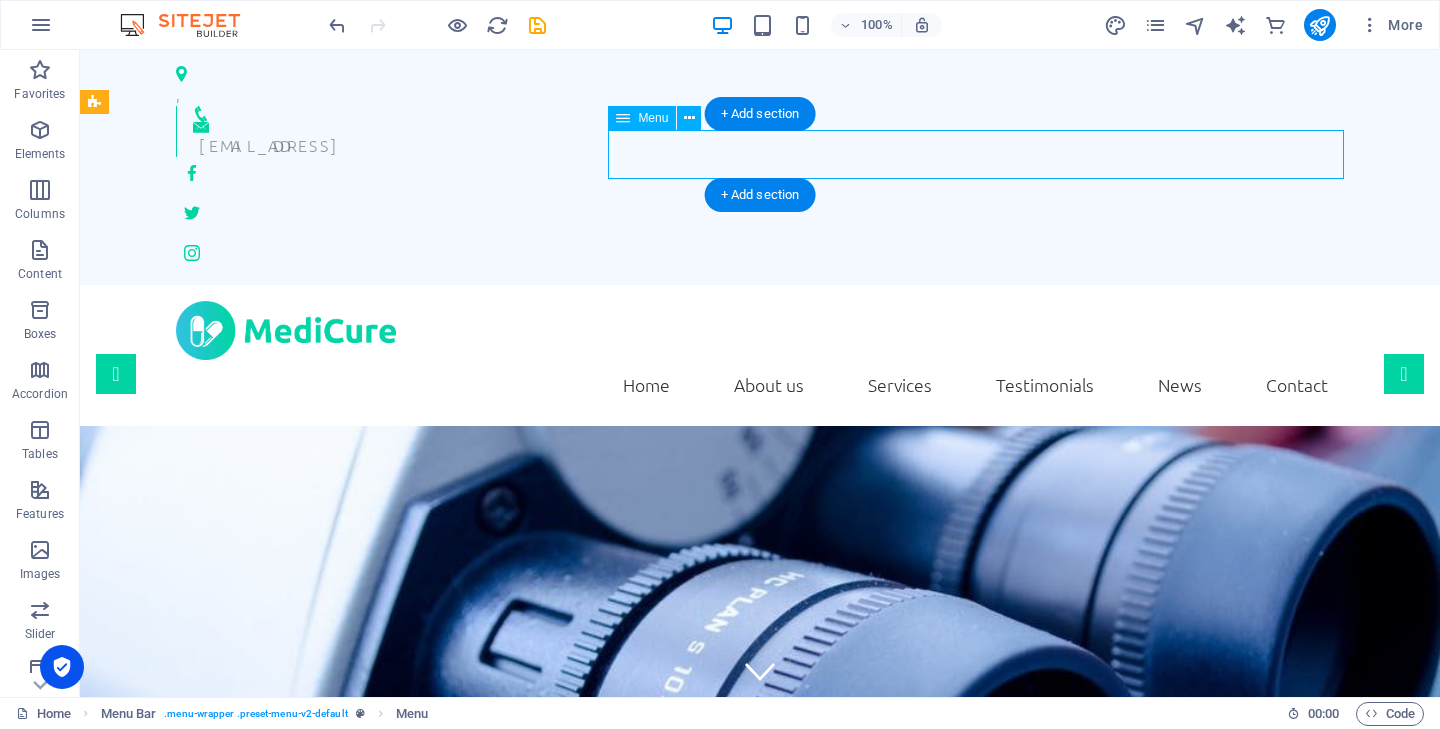 click on "Home About us Services Testimonials News Contact" at bounding box center [760, 385] 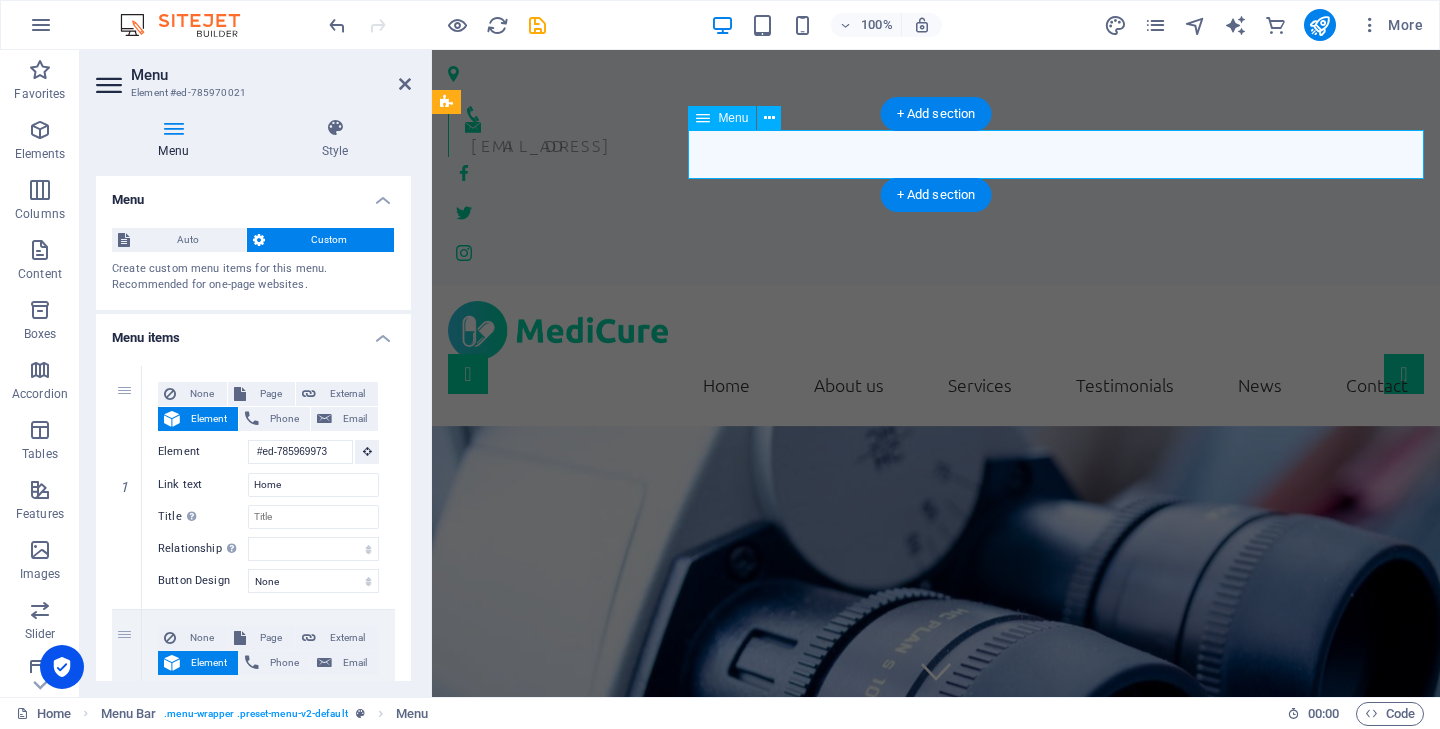 click on "Home About us Services Testimonials News Contact" at bounding box center (936, 385) 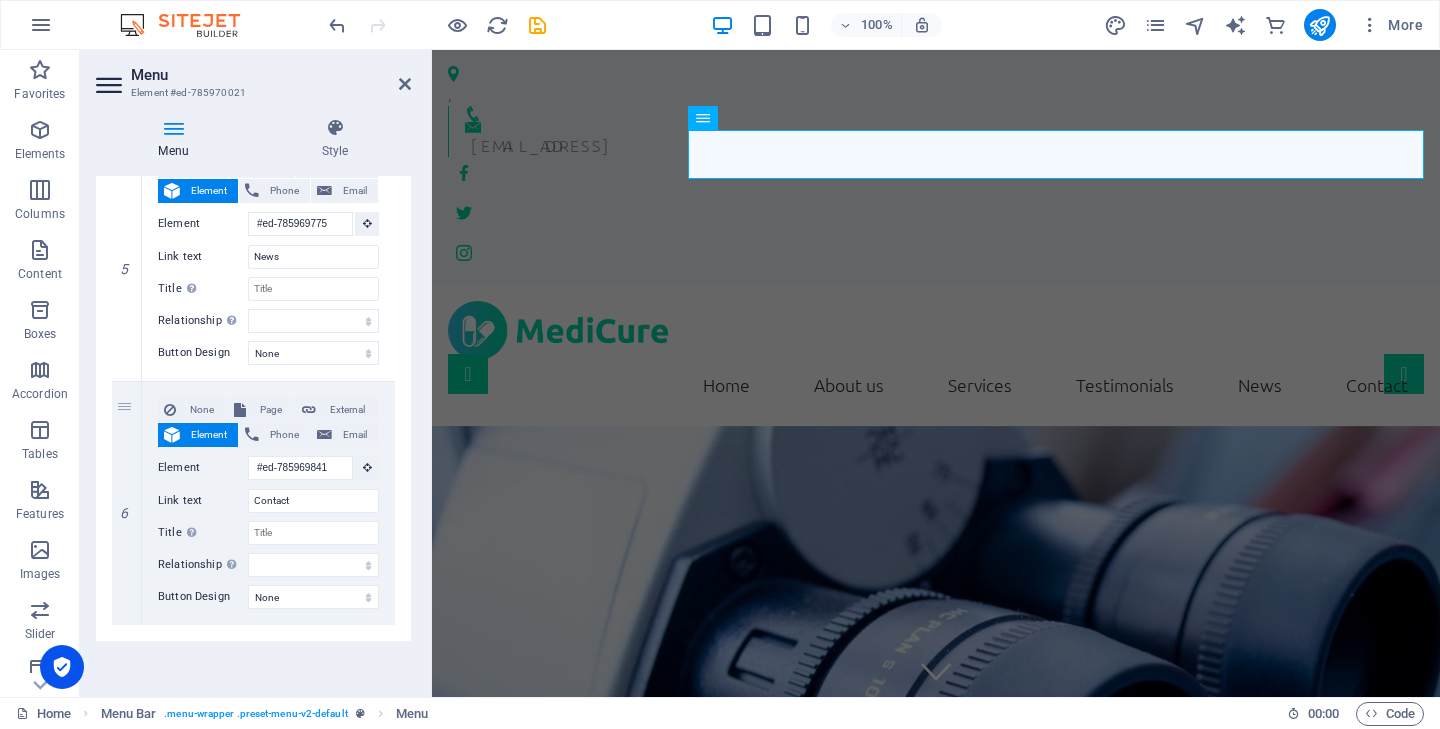 scroll, scrollTop: 1204, scrollLeft: 0, axis: vertical 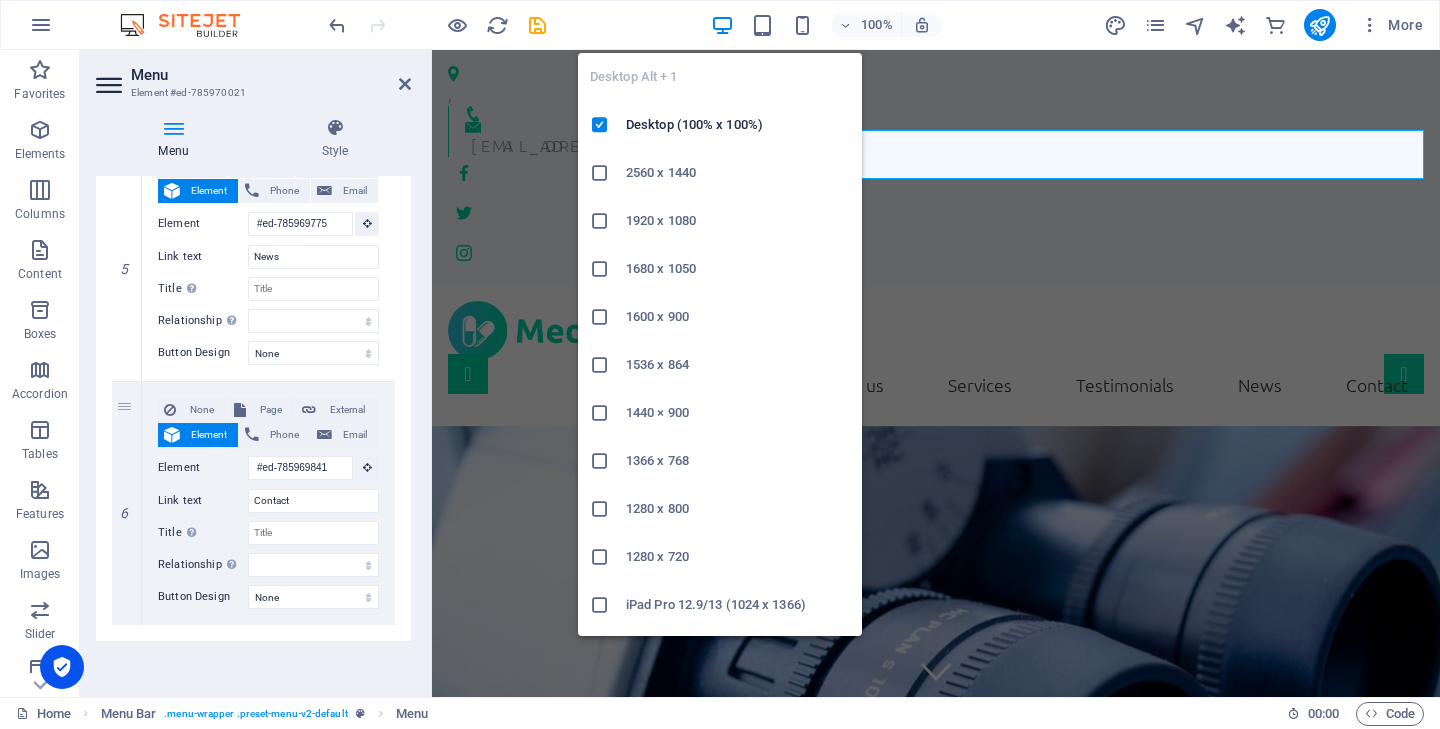 click at bounding box center (600, 221) 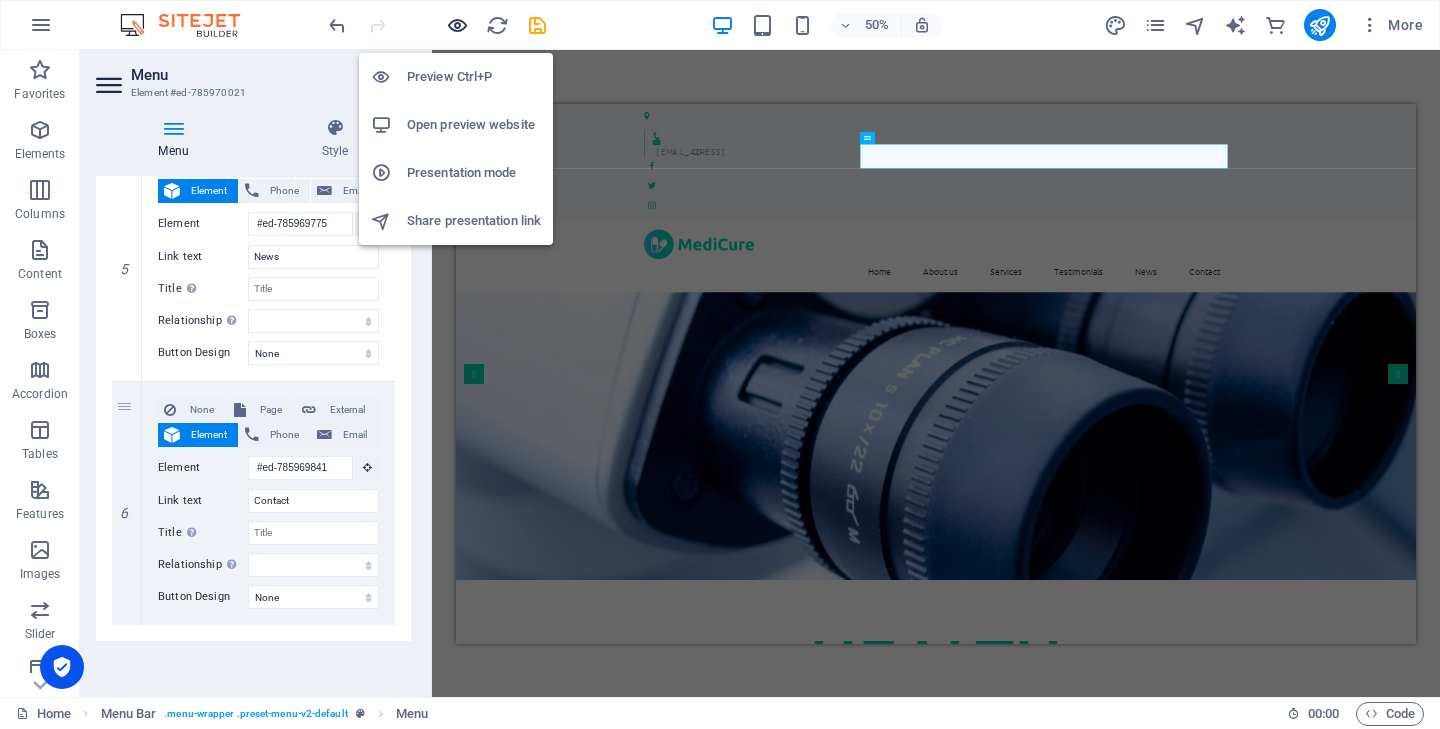 click at bounding box center (457, 25) 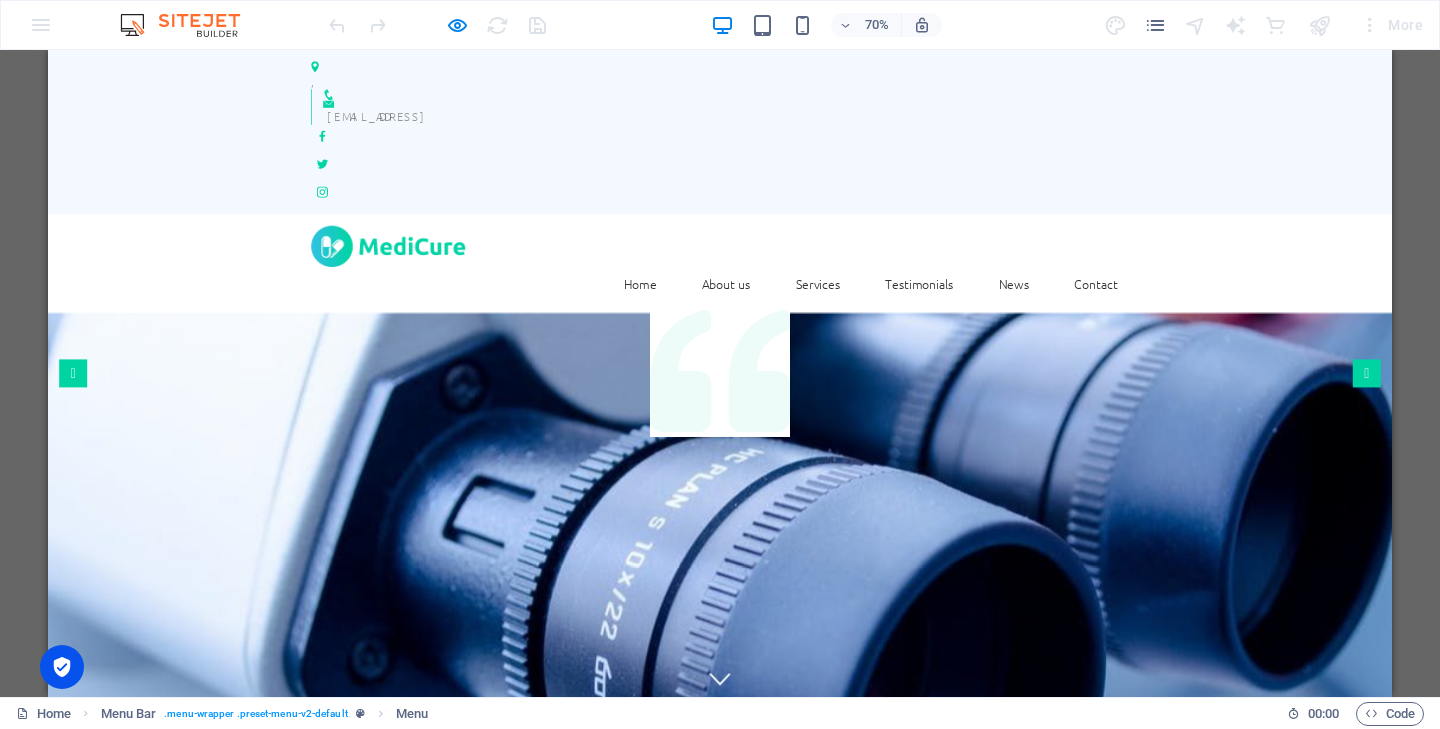 scroll, scrollTop: 0, scrollLeft: 0, axis: both 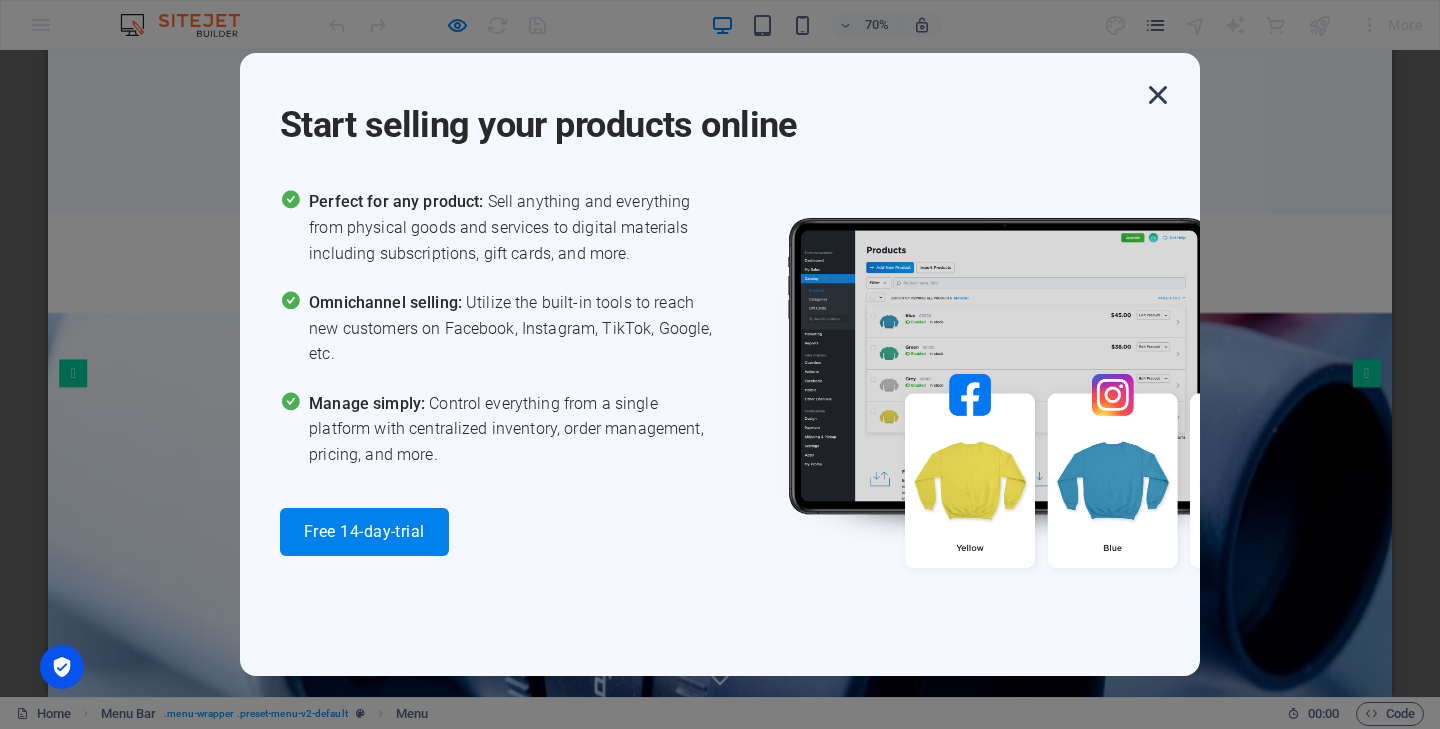 click at bounding box center (1158, 95) 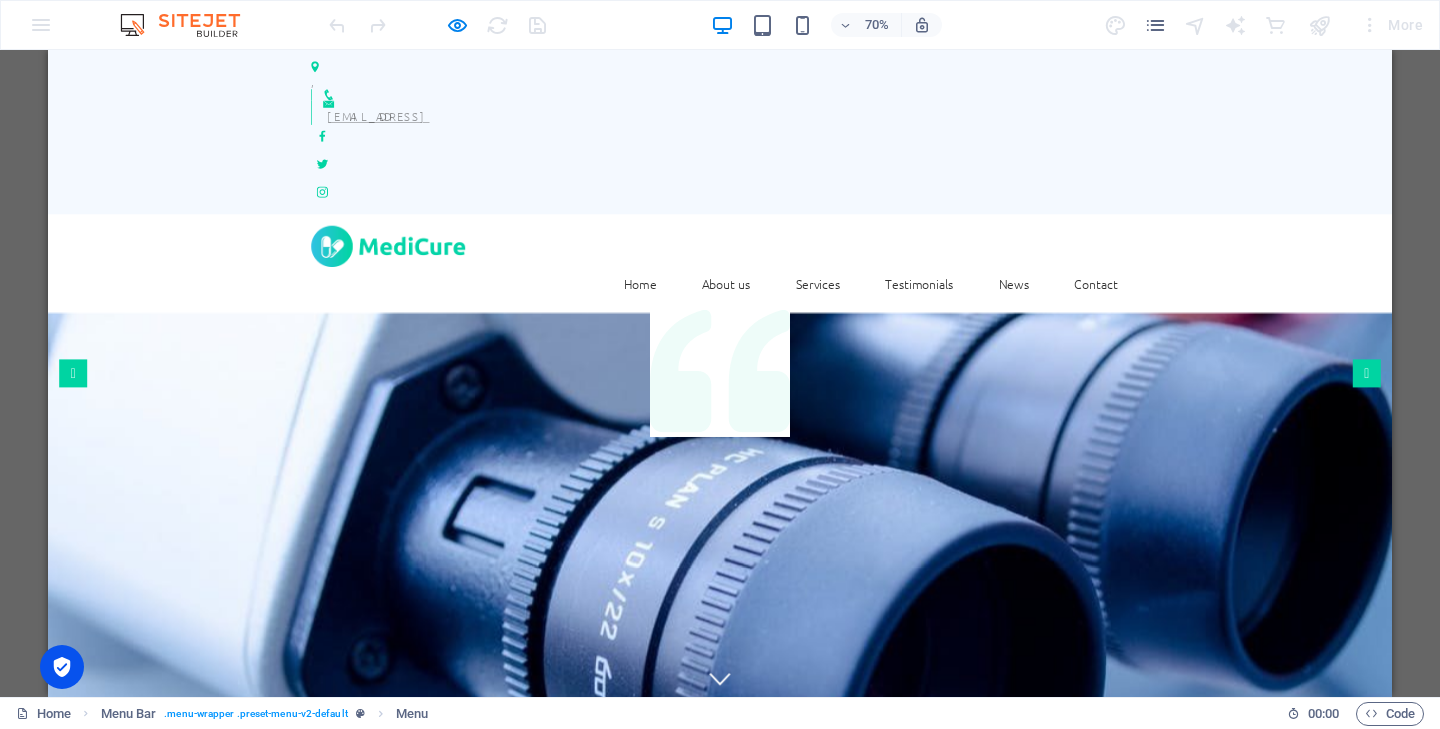 click on "[EMAIL_ADDRESS]" at bounding box center (520, 145) 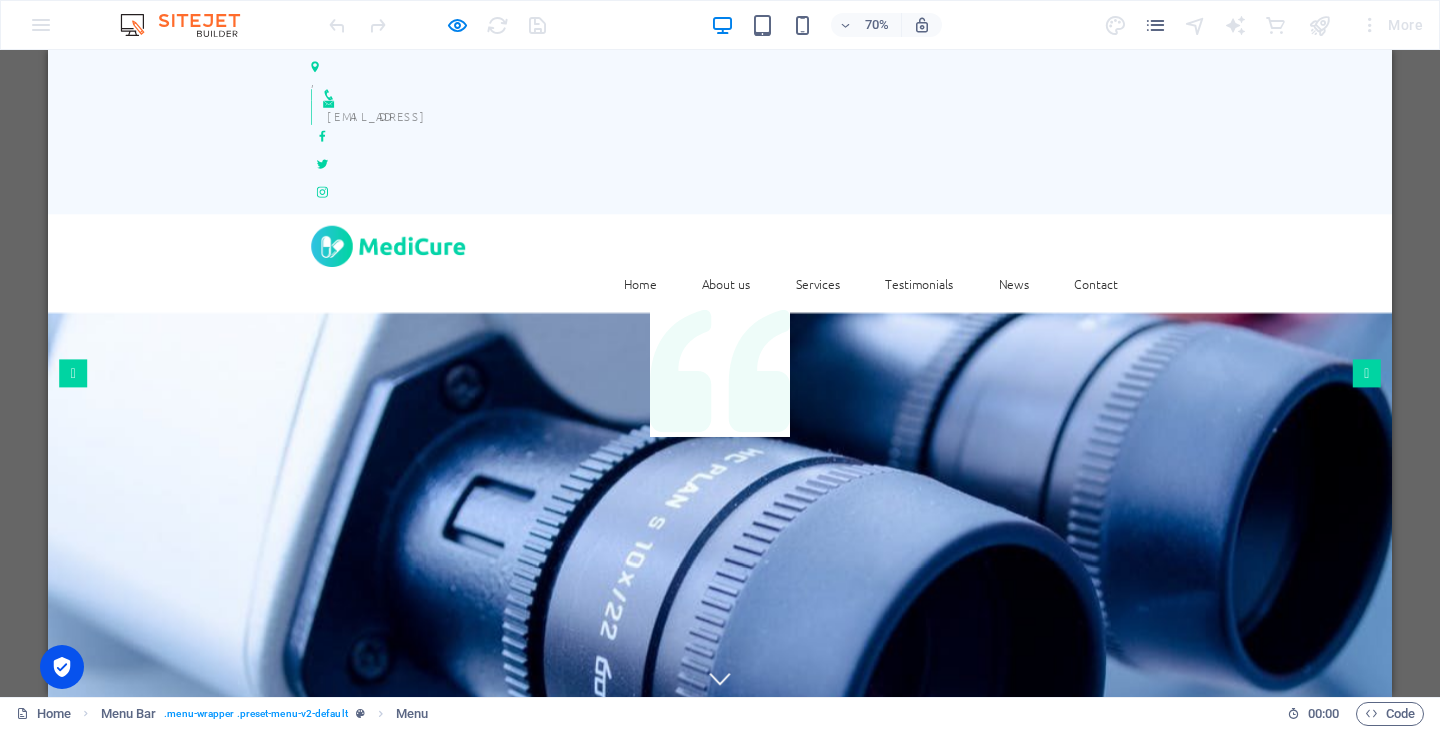 click on "HEALTH ANALYTICS PROVIDING SCIENCE AND HEALTH SERVICE" at bounding box center [1008, 1499] 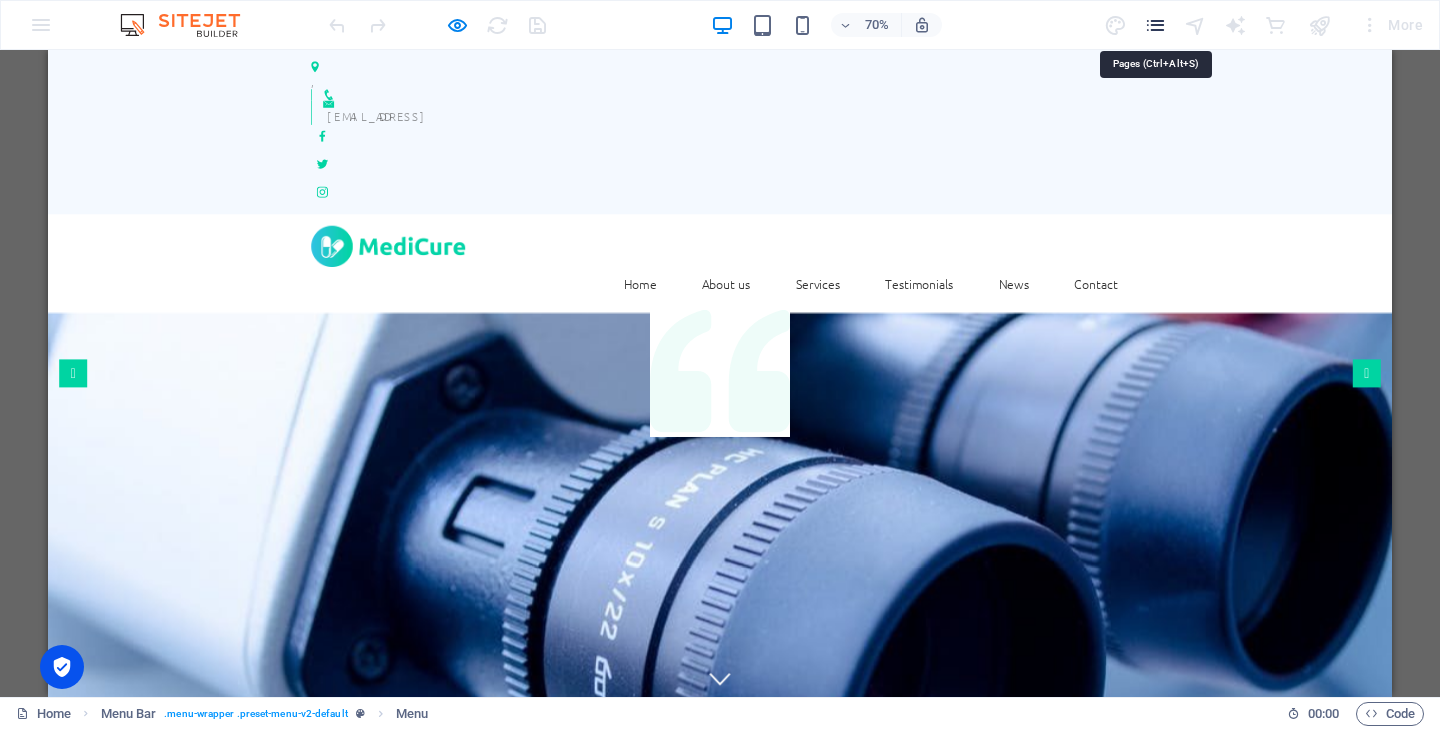 click at bounding box center (1155, 25) 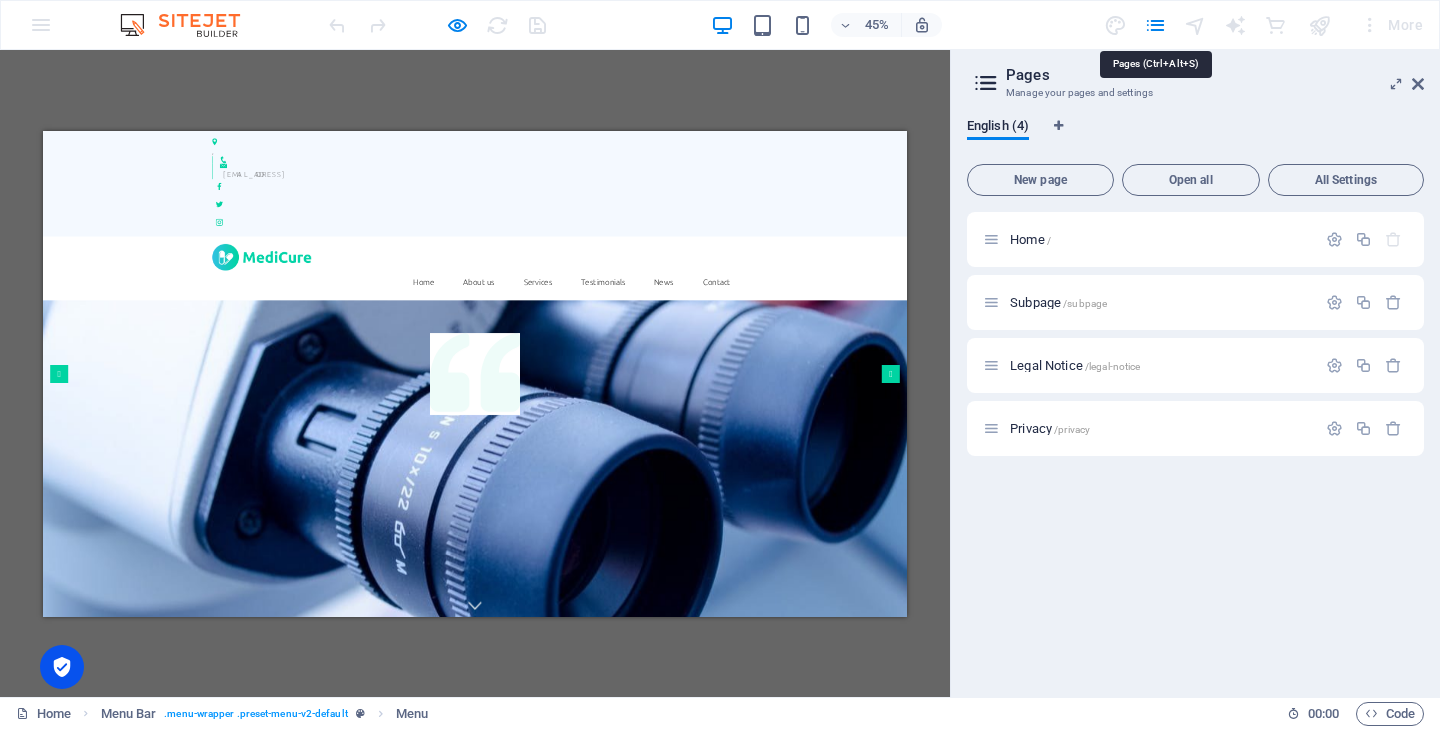 click at bounding box center [1155, 25] 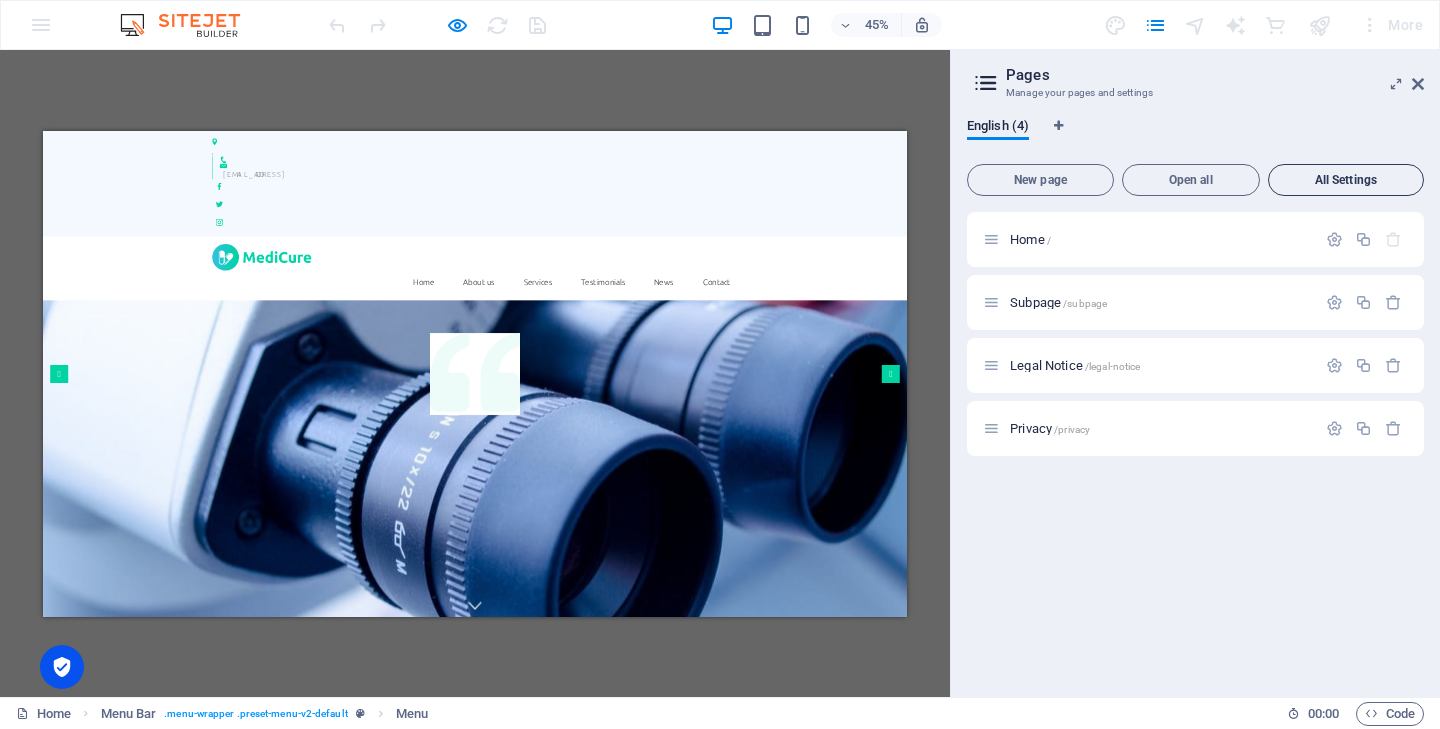click on "All Settings" at bounding box center (1346, 180) 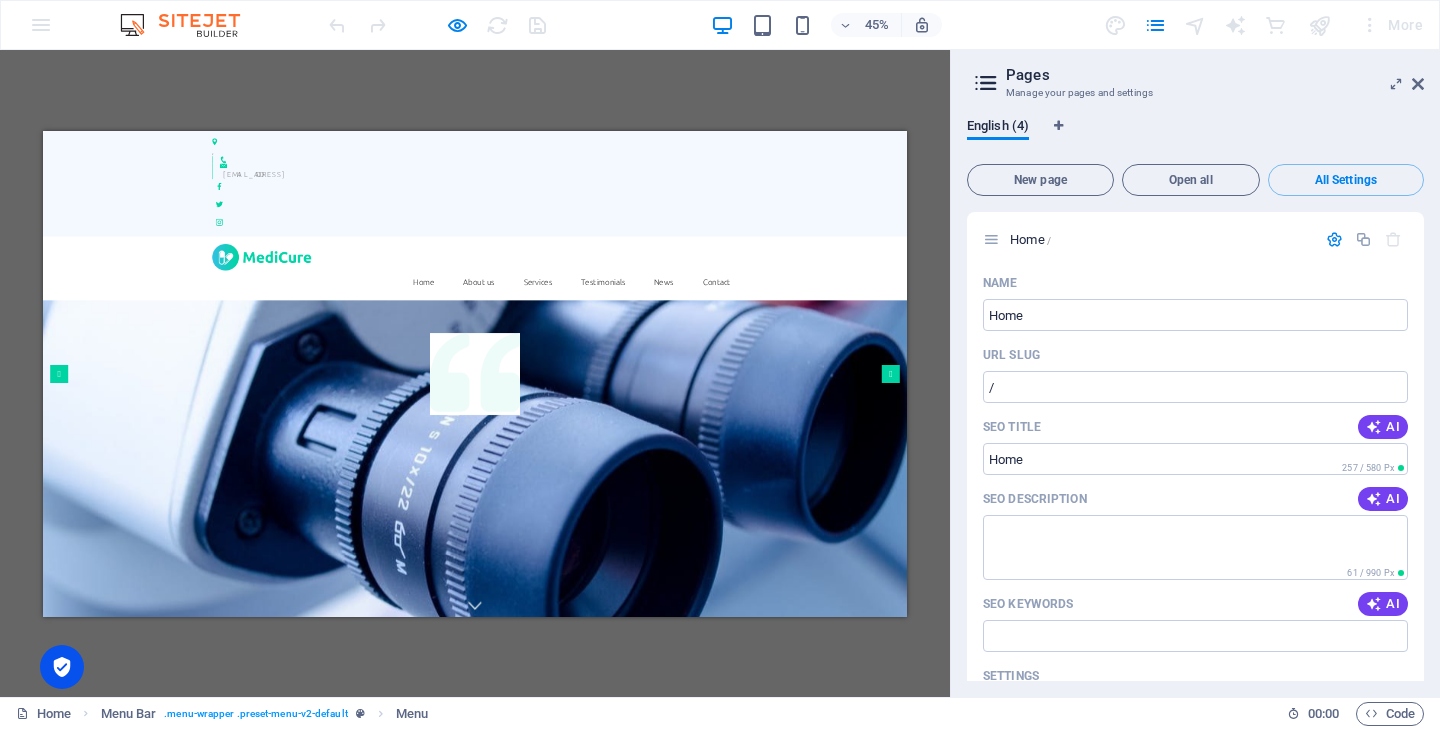 click at bounding box center [1003, 293] 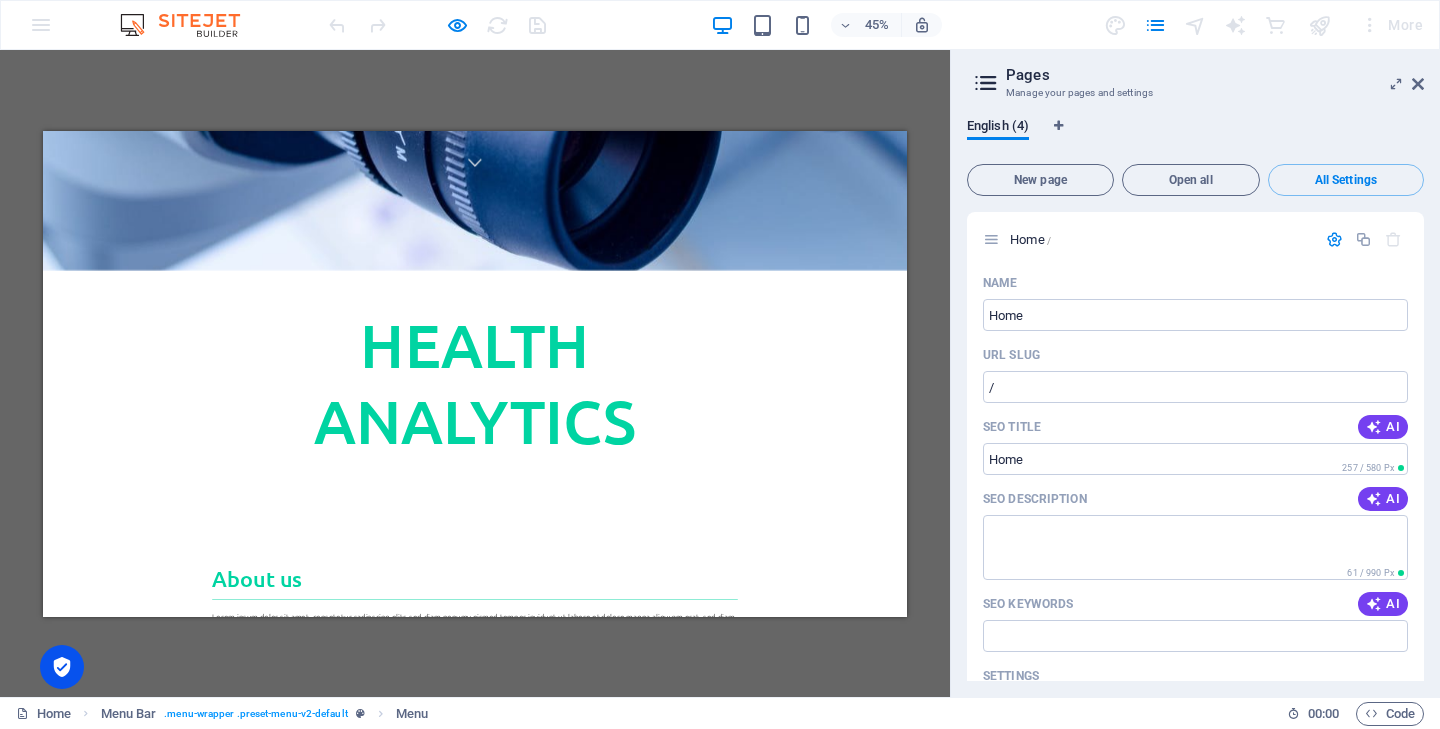 scroll, scrollTop: 1063, scrollLeft: 0, axis: vertical 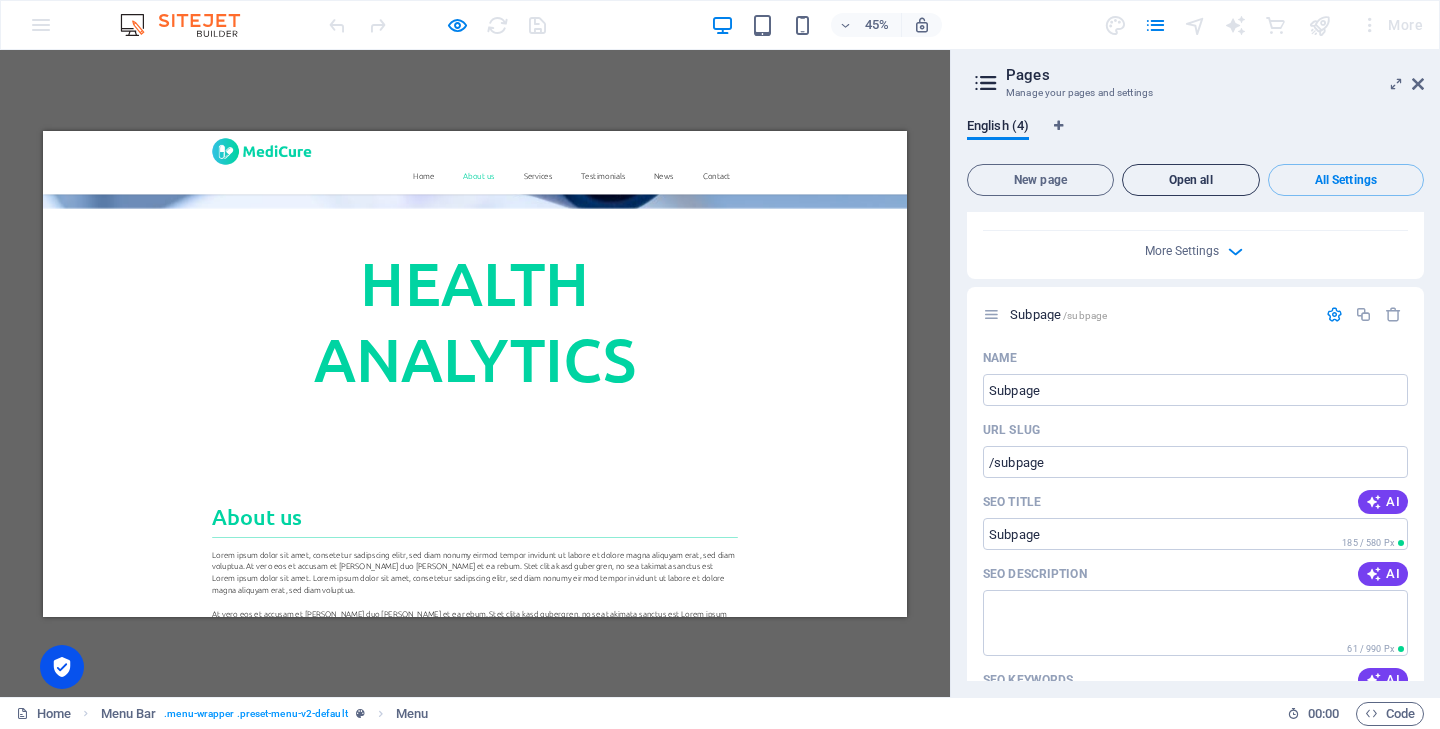 click on "Open all" at bounding box center (1191, 180) 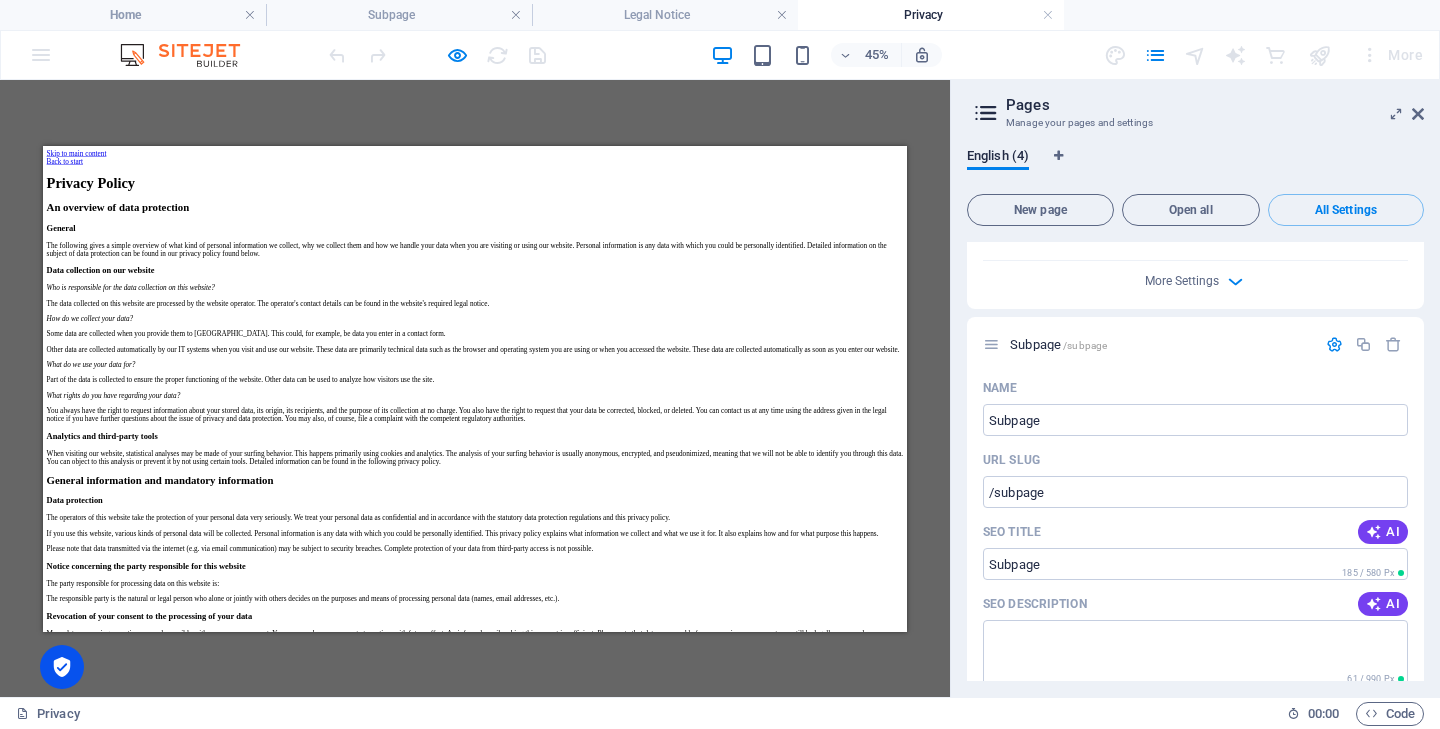 scroll, scrollTop: 0, scrollLeft: 0, axis: both 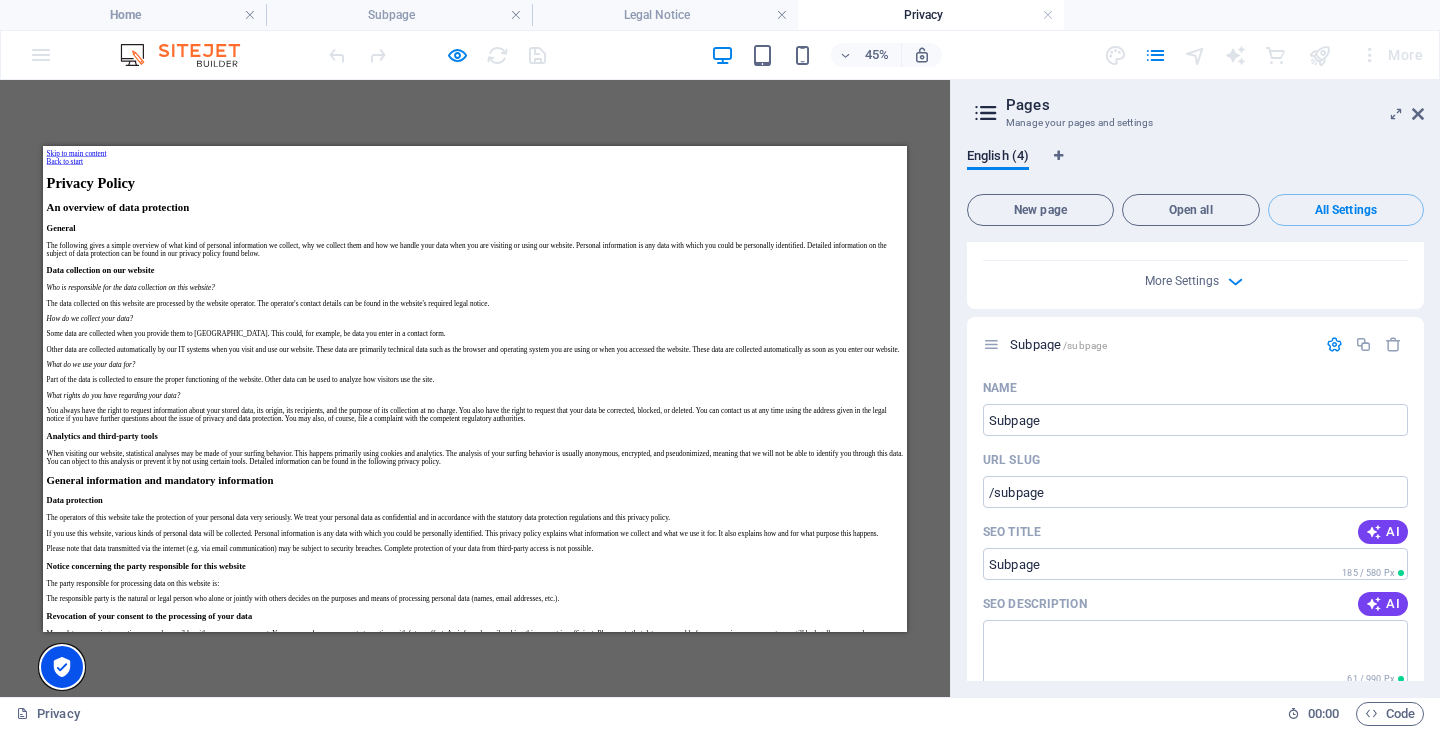 click at bounding box center [62, 667] 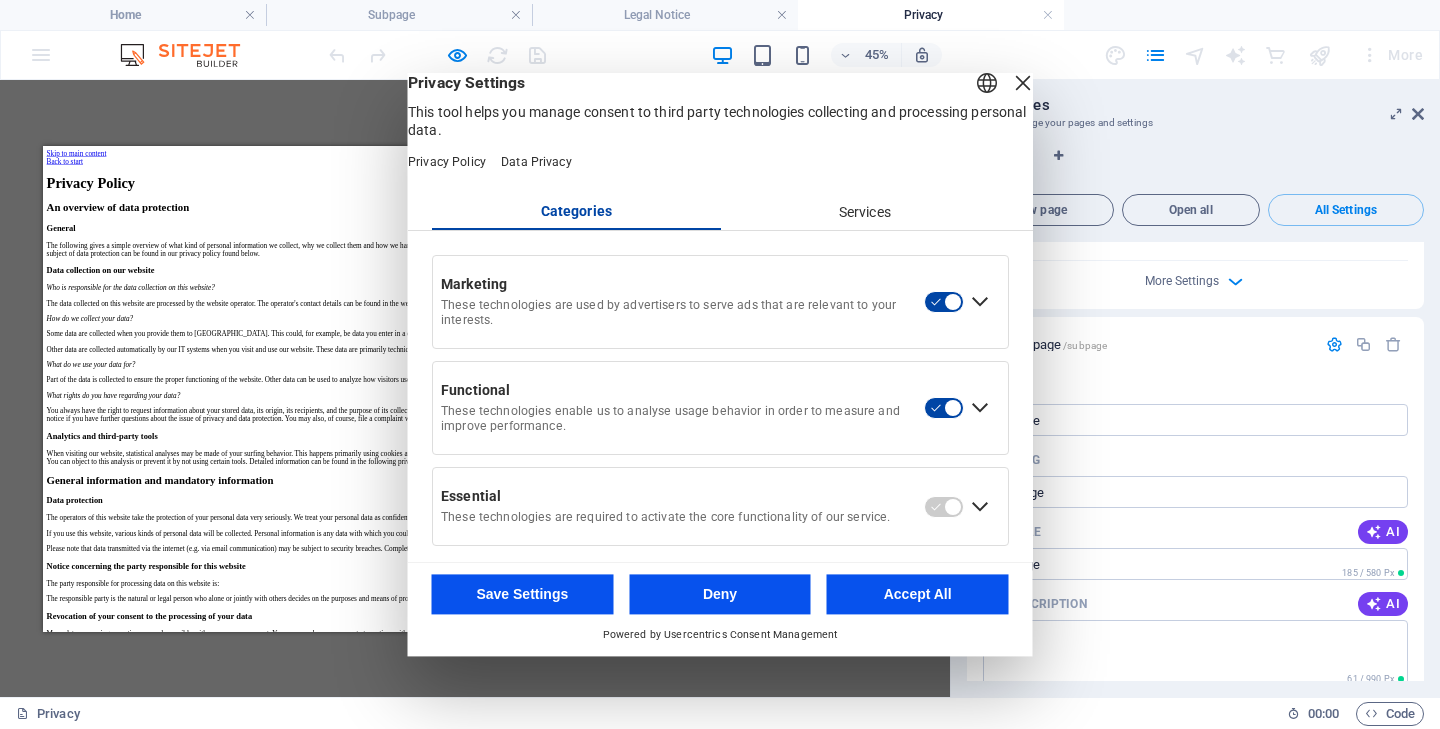 click on "Save Settings" at bounding box center (523, 594) 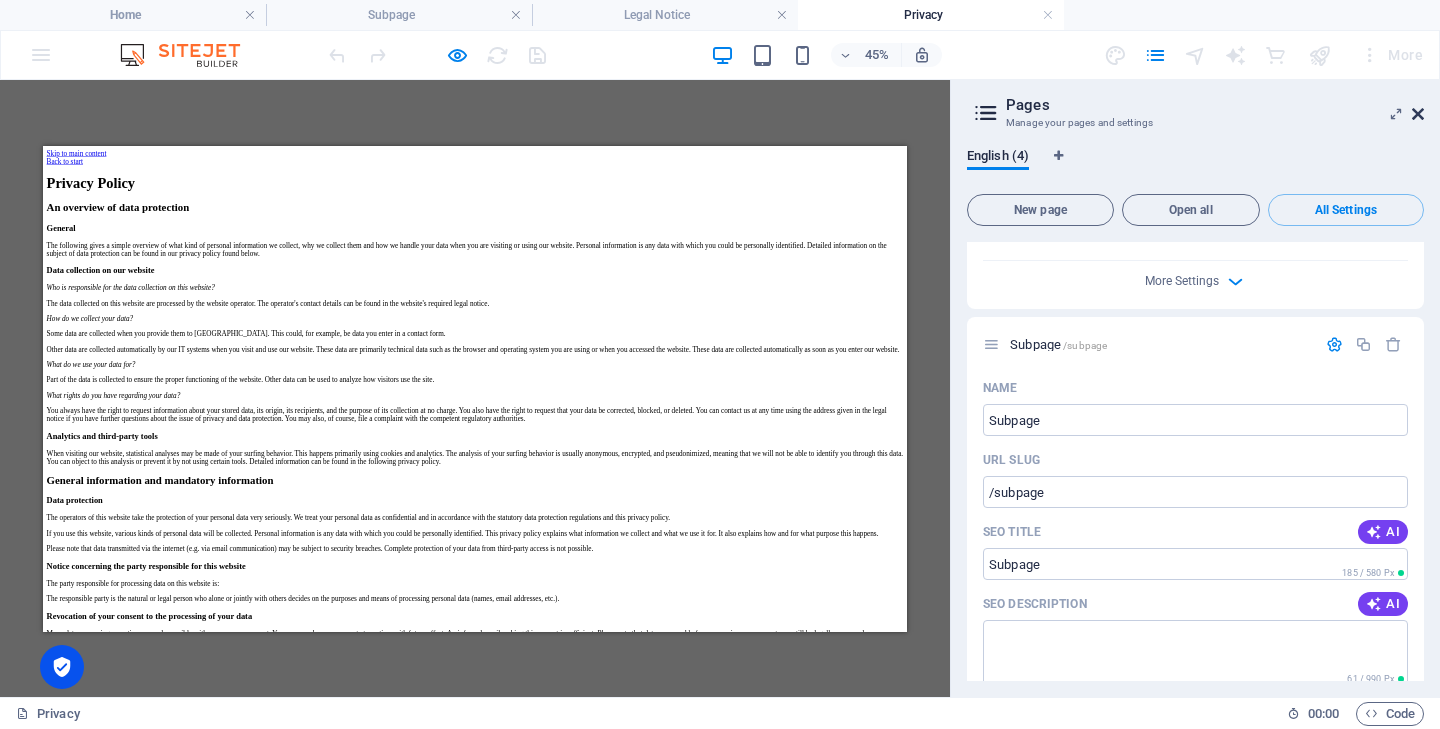 click at bounding box center (1418, 114) 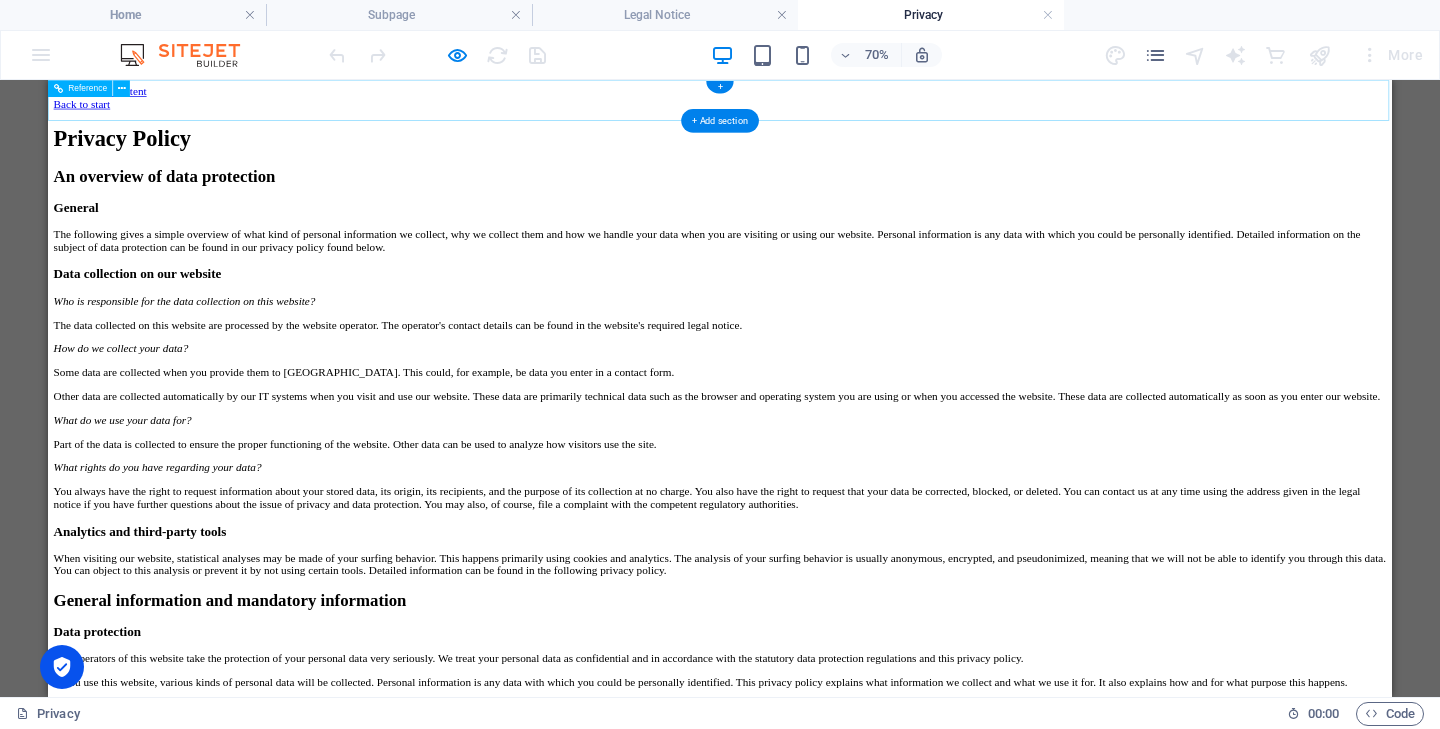 click on "Back to start" at bounding box center [1008, 115] 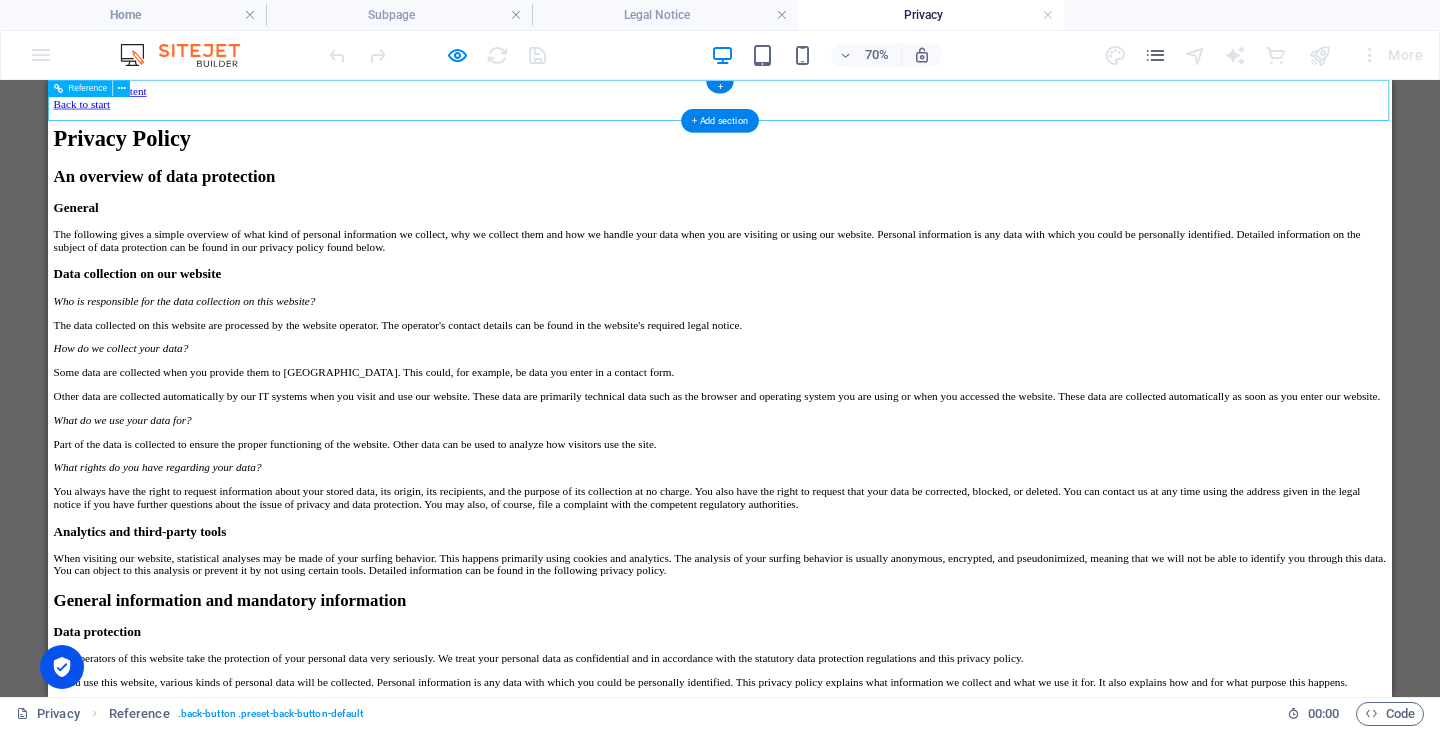 click on "Back to start" at bounding box center (1008, 115) 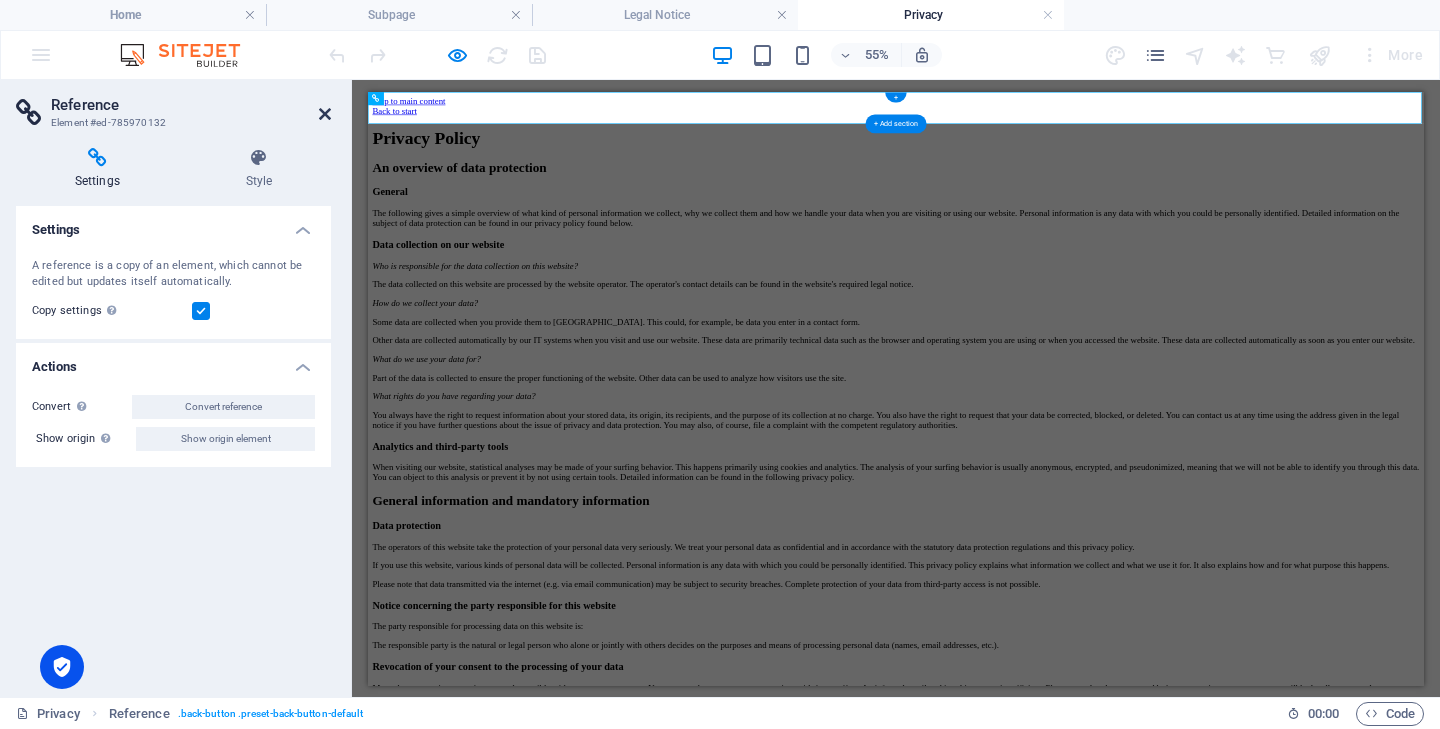 click at bounding box center (325, 114) 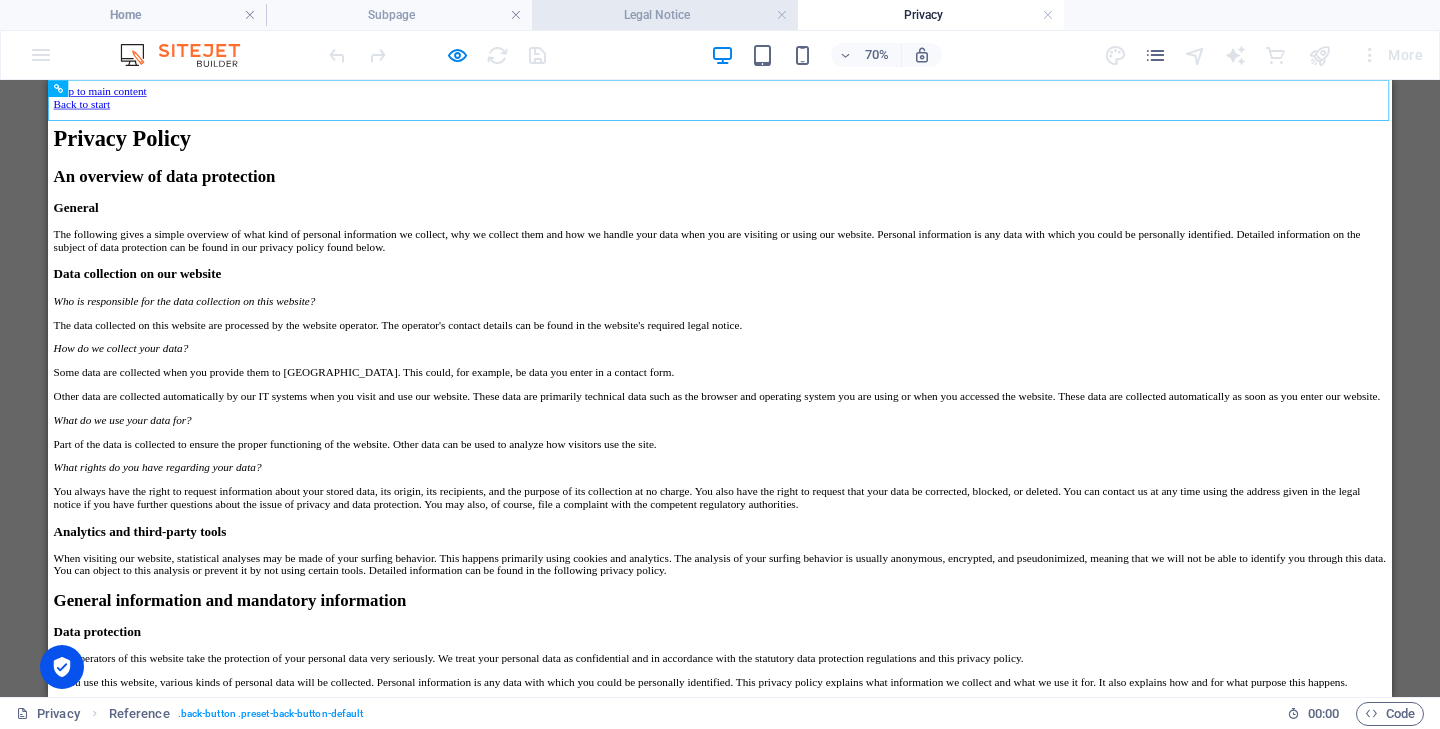 click on "Legal Notice" at bounding box center (665, 15) 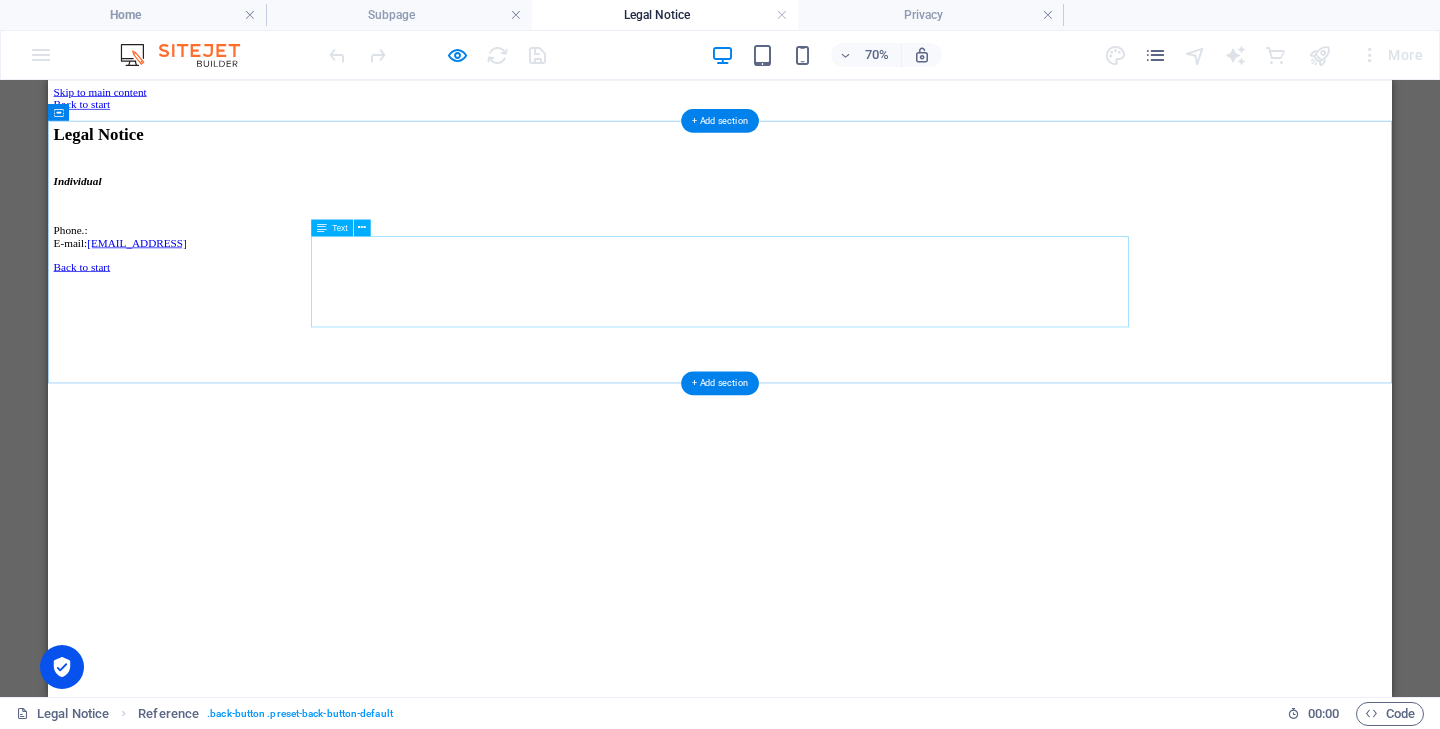 click on "Individual     Phone.:  E-mail:  [EMAIL_ADDRESS]" at bounding box center [1008, 269] 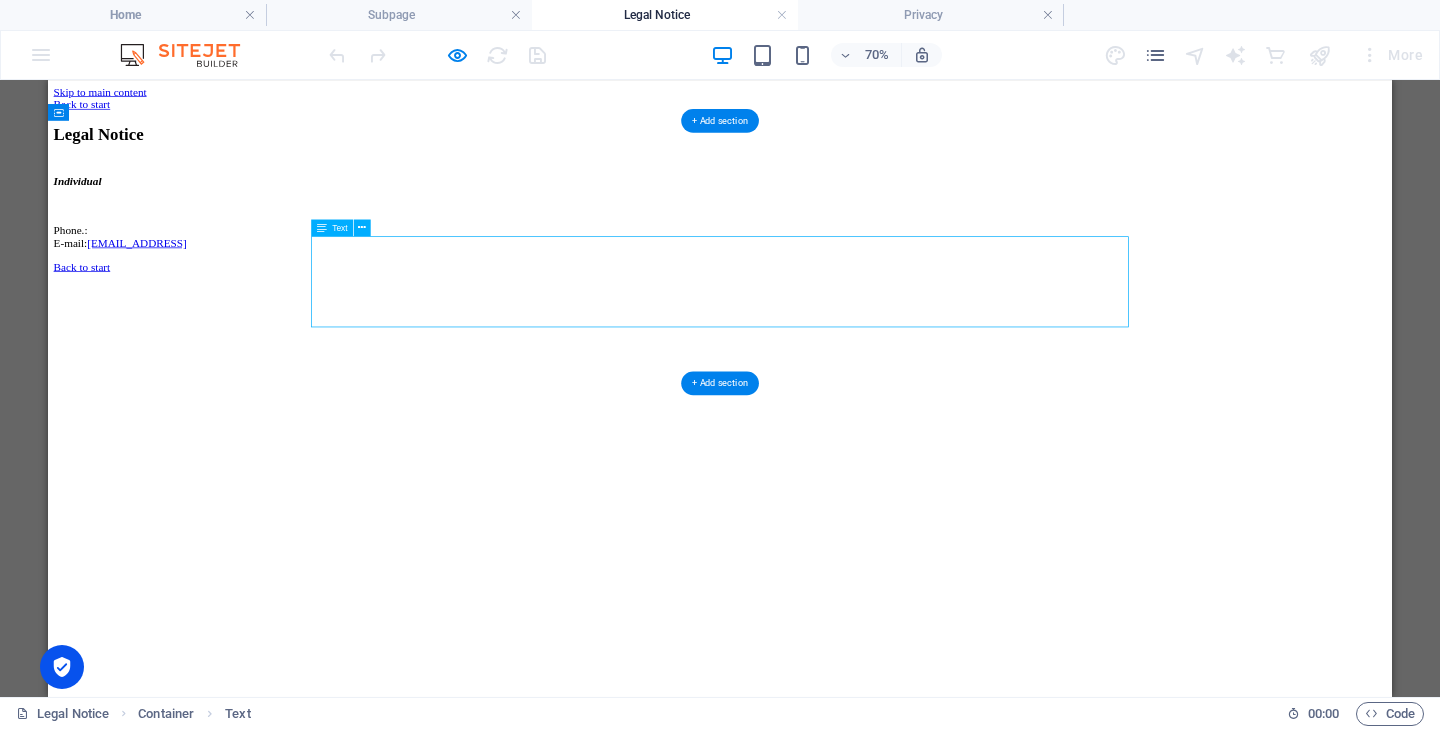drag, startPoint x: 894, startPoint y: 413, endPoint x: 809, endPoint y: 419, distance: 85.2115 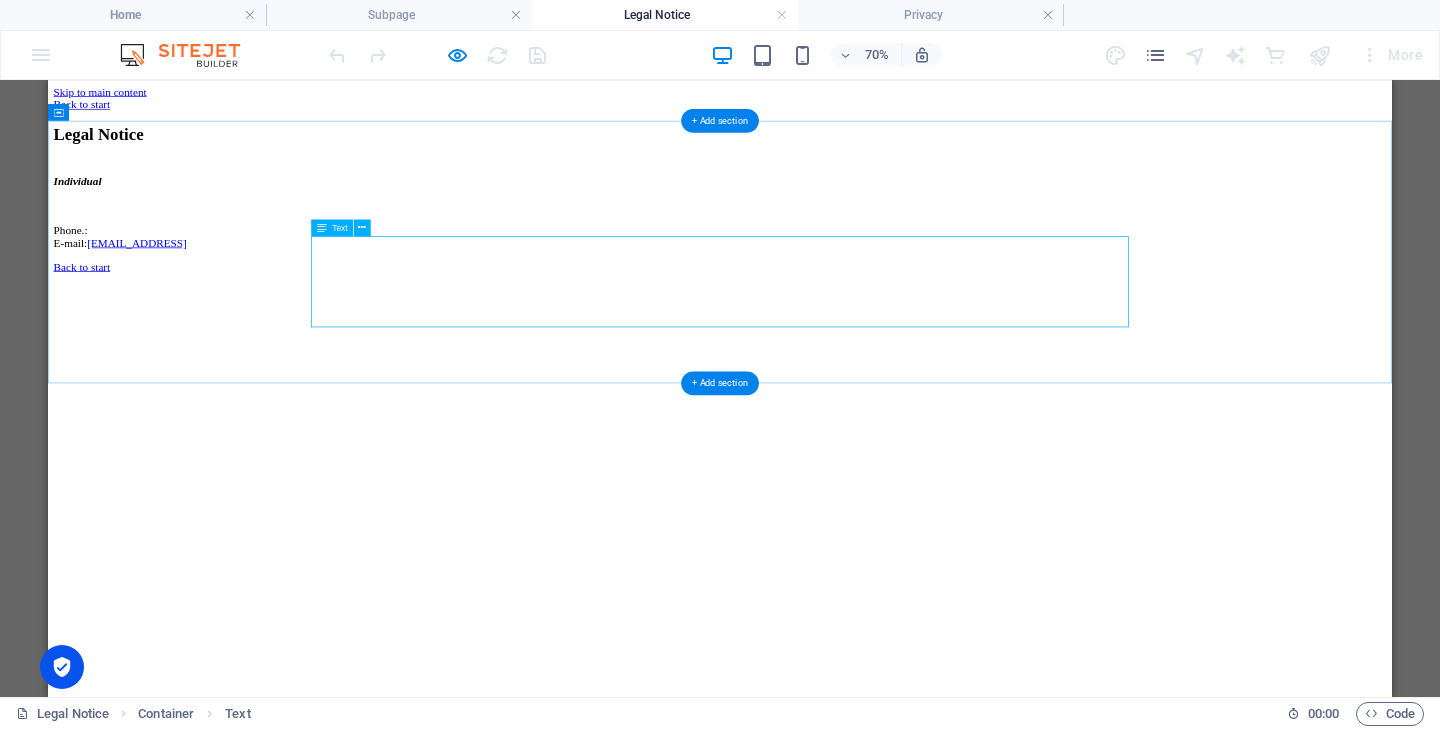 click on "Individual     Phone.:  E-mail:  [EMAIL_ADDRESS]" at bounding box center [1008, 269] 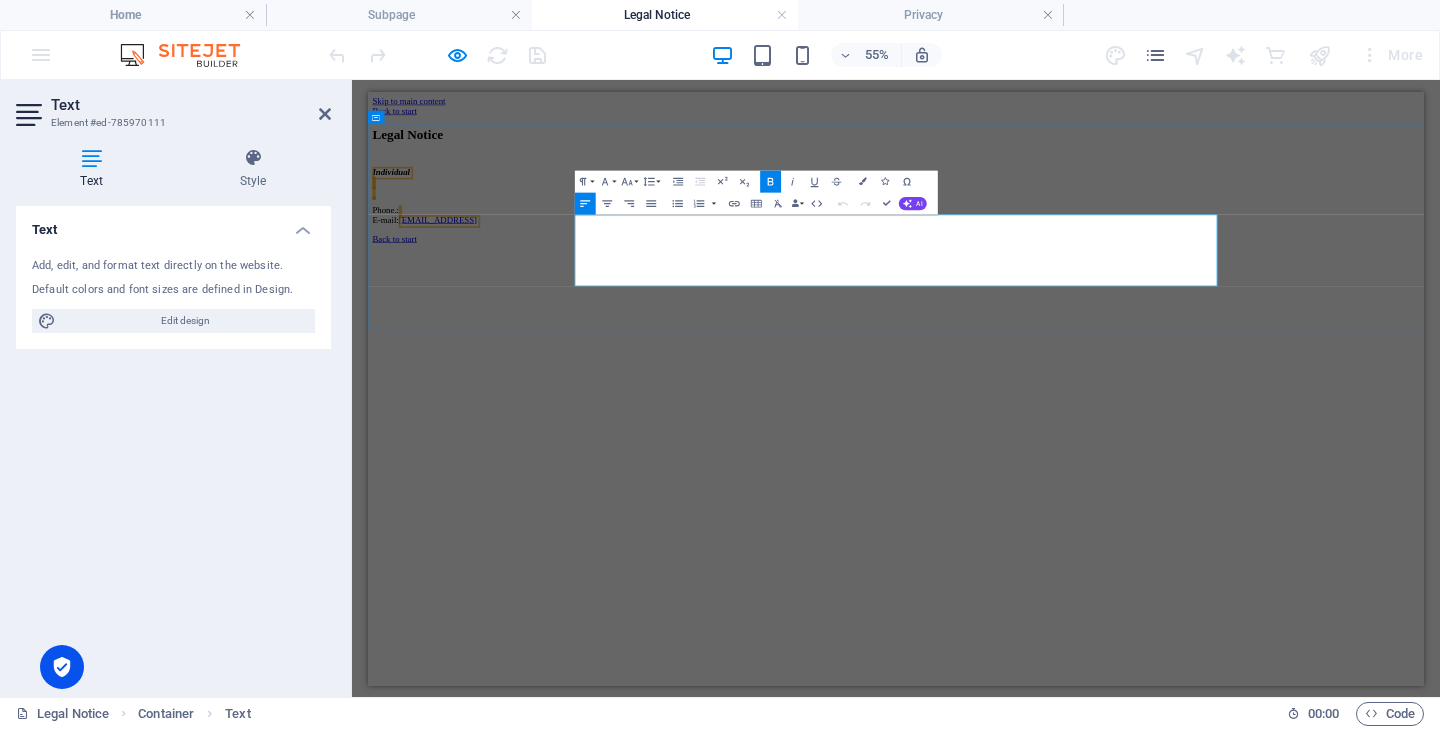 click on "Phone.:  E-mail:  [EMAIL_ADDRESS]" at bounding box center (1328, 315) 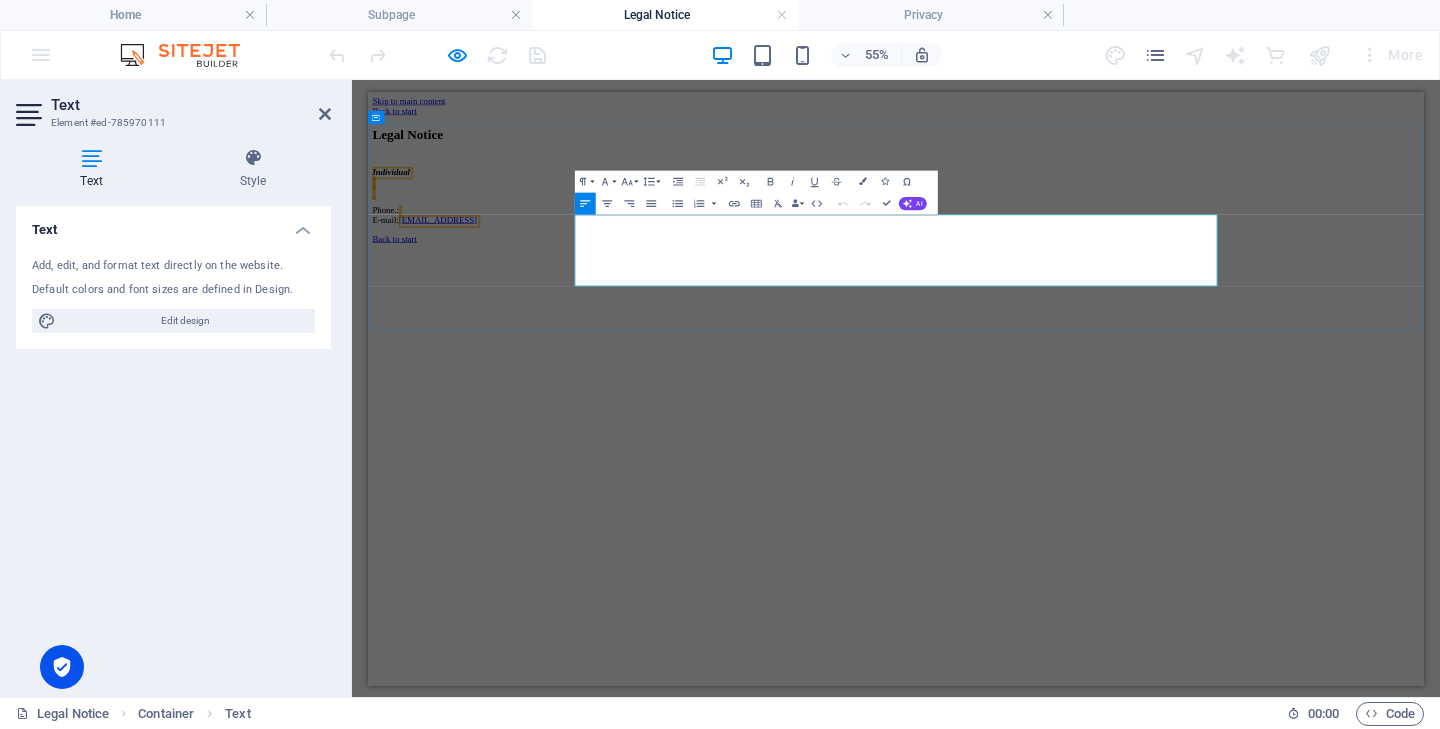 type 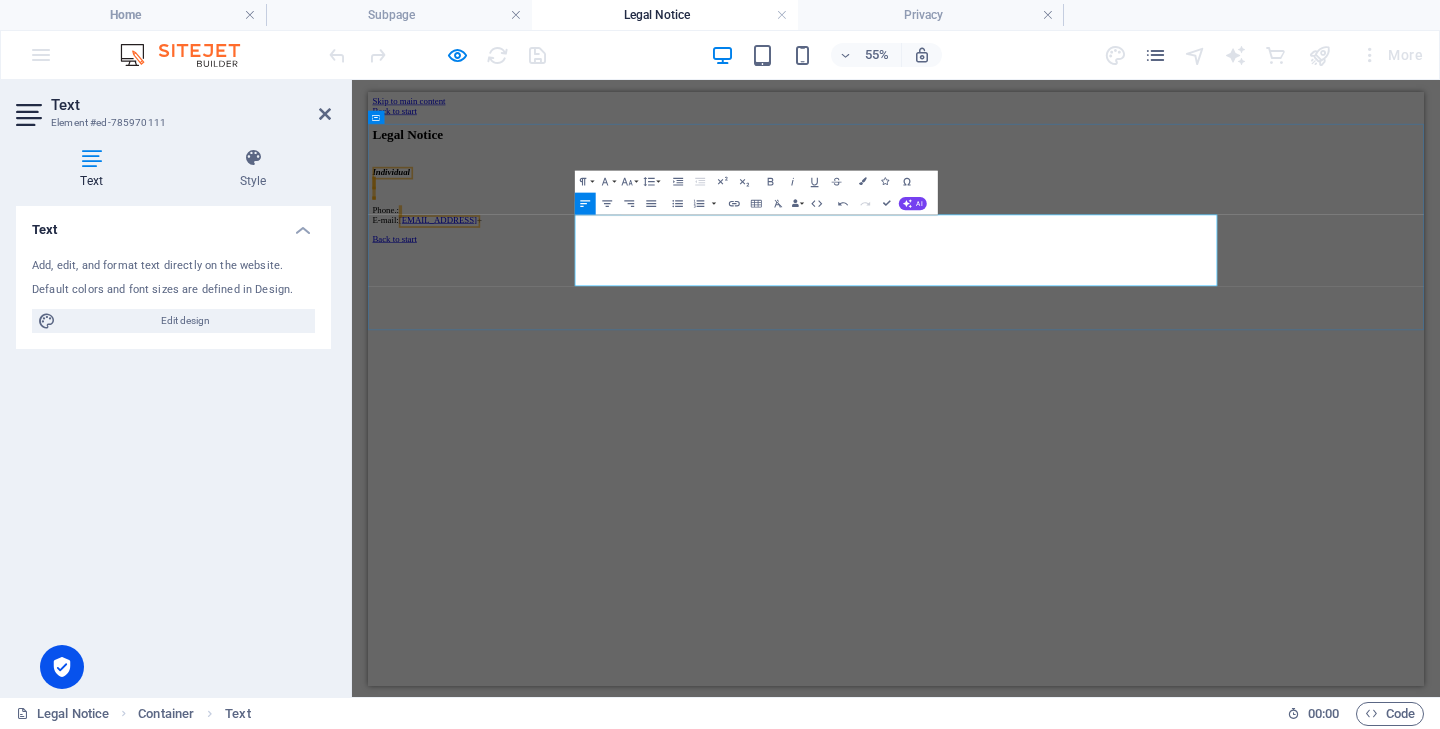 click on "Phone.:  E-mail:  [EMAIL_ADDRESS] +" at bounding box center [1328, 315] 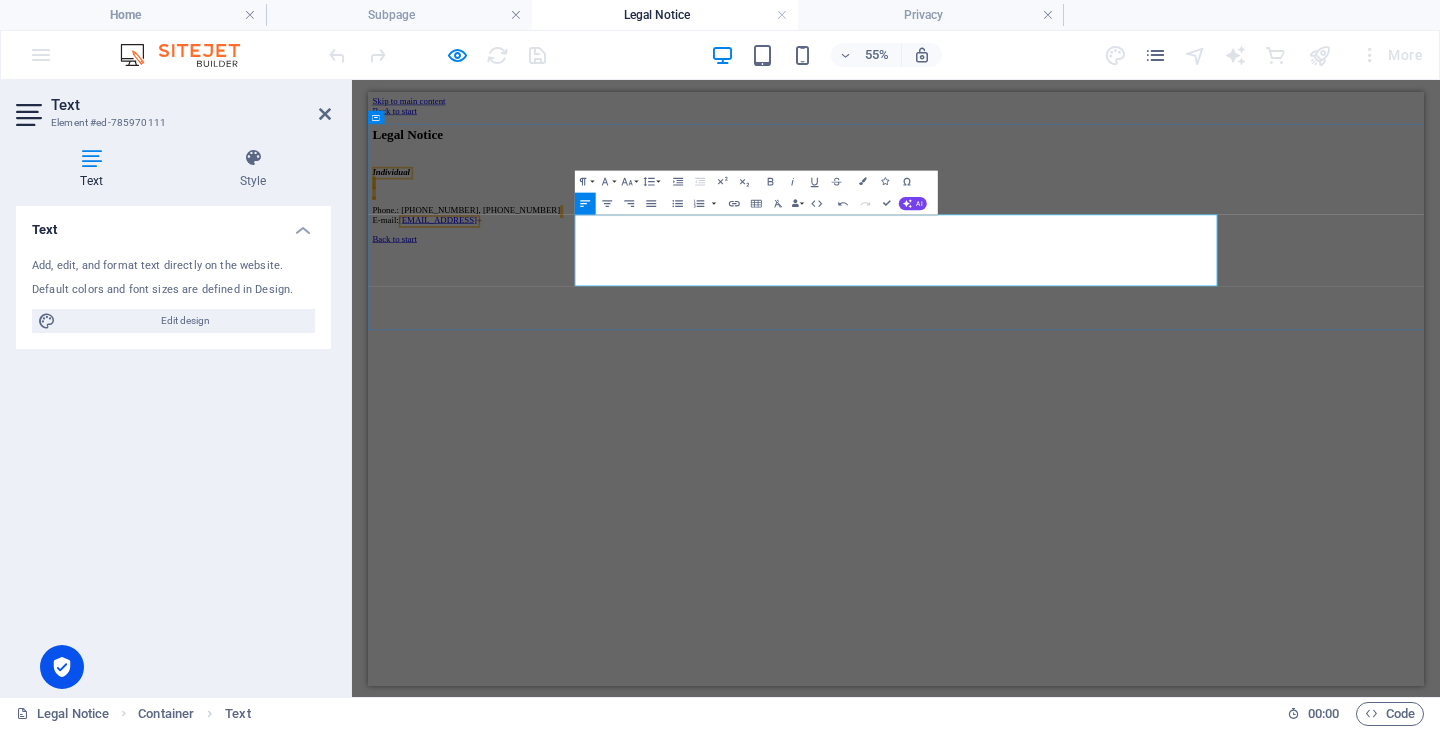 click on "Phone.: [PHONE_NUMBER], [PHONE_NUMBER] E-mail:  [EMAIL_ADDRESS] +" at bounding box center [1328, 315] 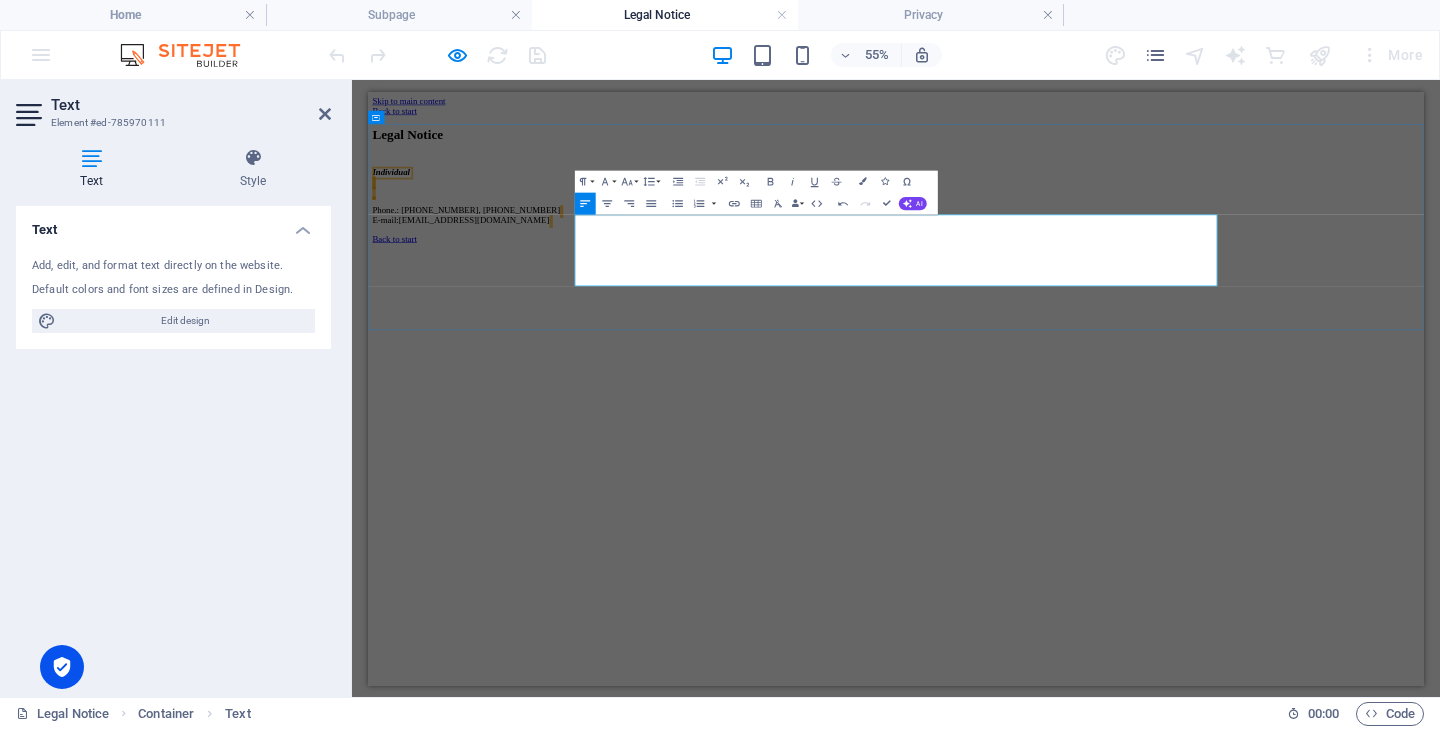 click on "Individual" at bounding box center (1328, 254) 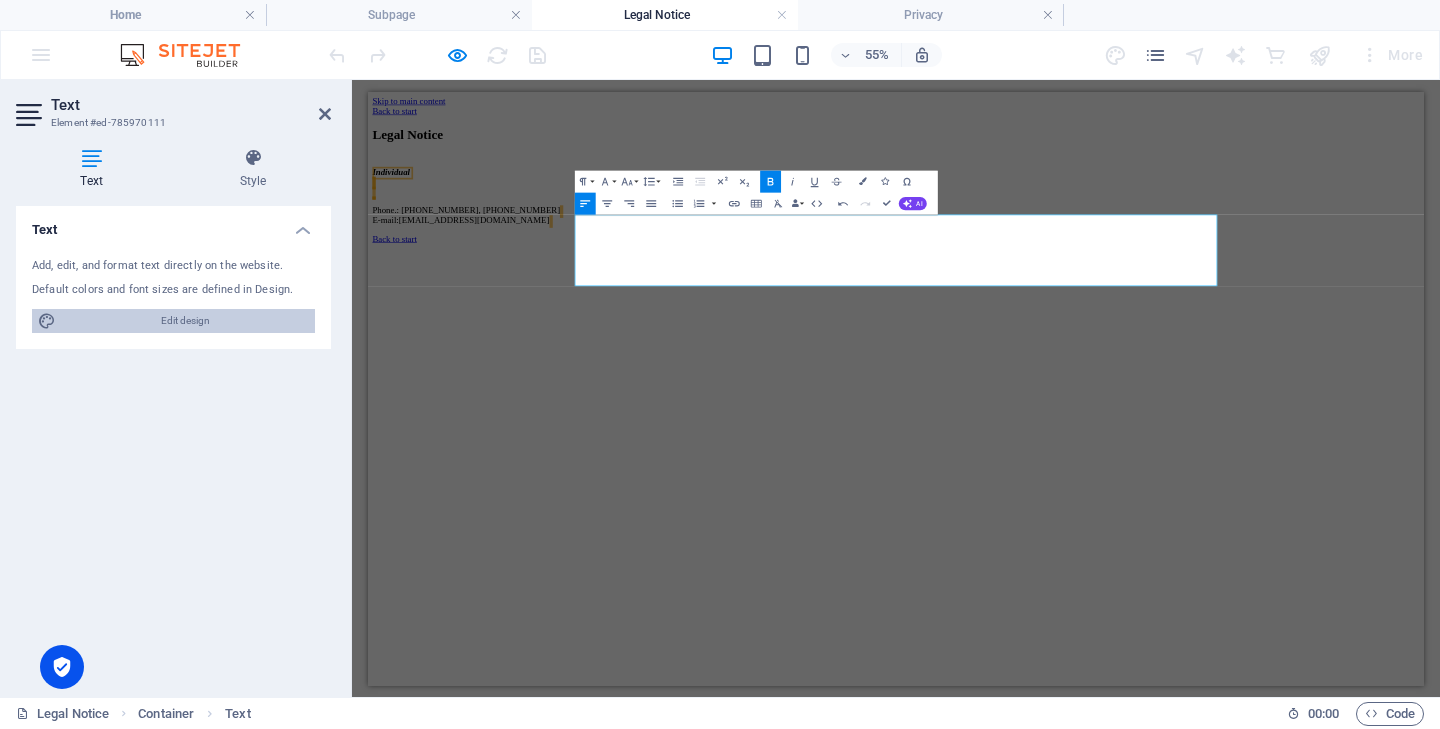 click on "Edit design" at bounding box center [185, 321] 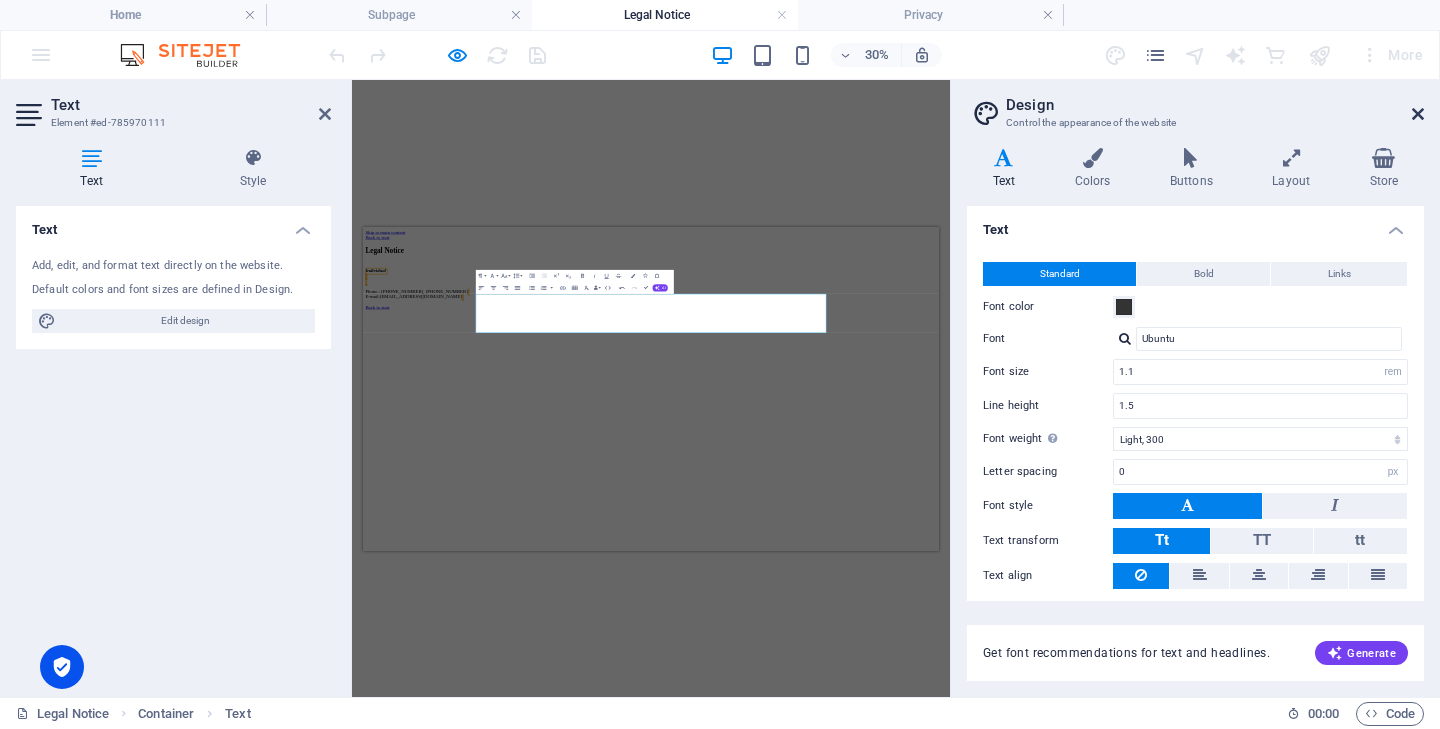 click at bounding box center [1418, 114] 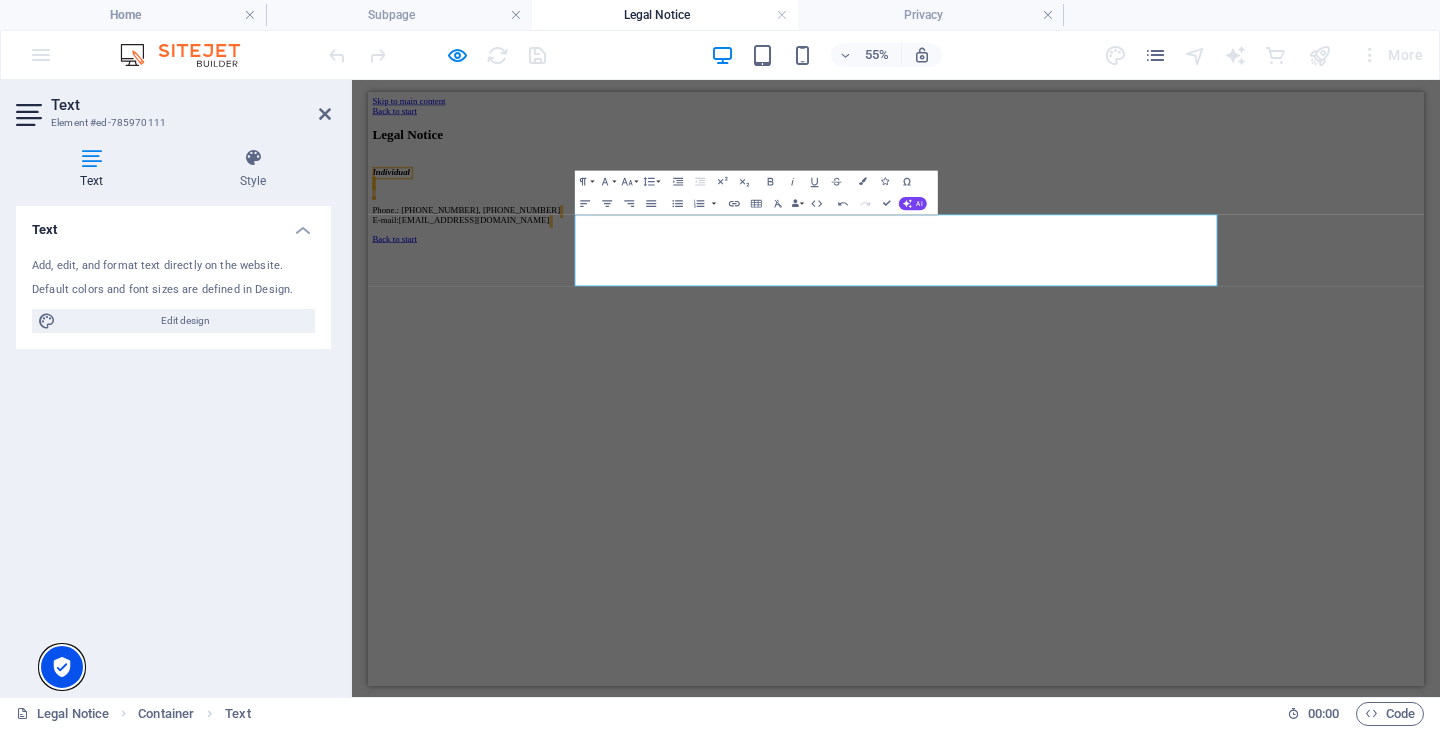 click at bounding box center (62, 667) 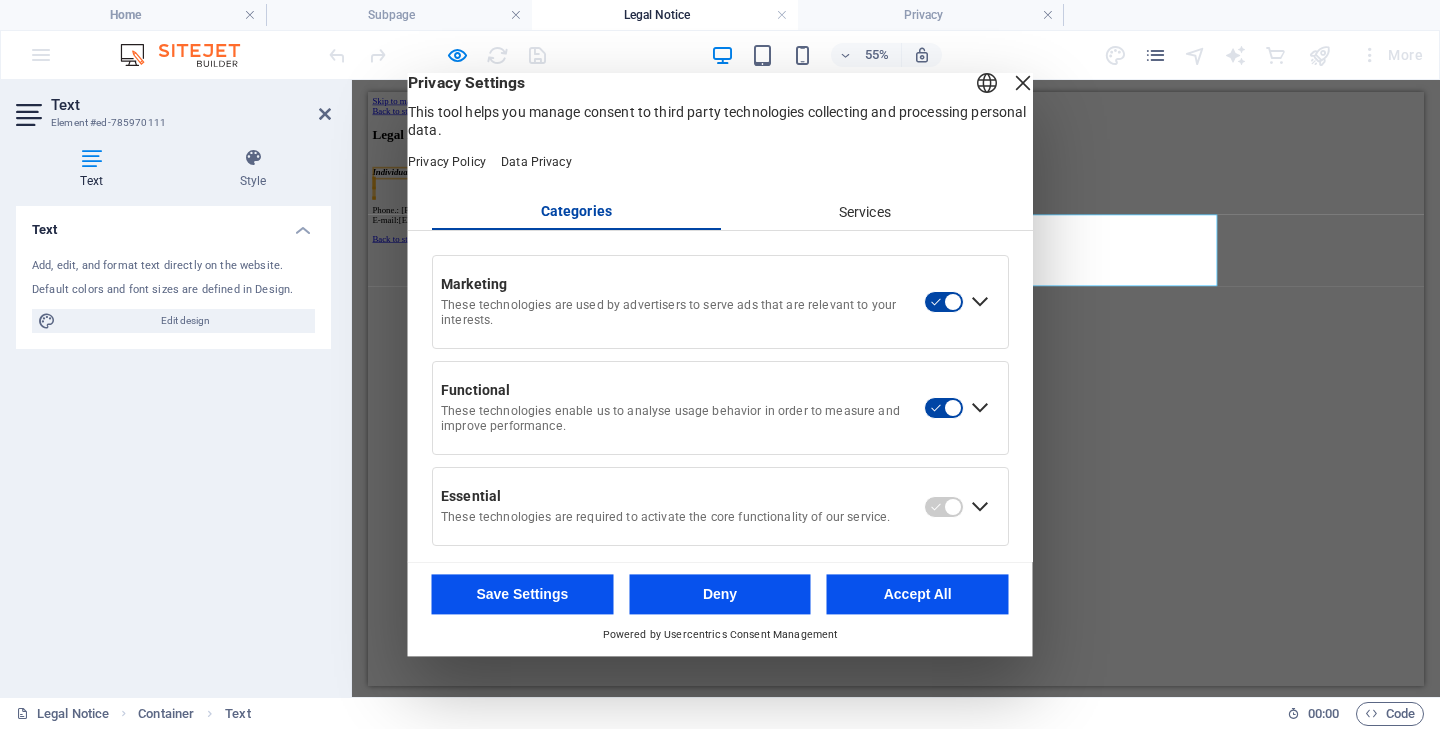 click on "Save Settings" at bounding box center [523, 594] 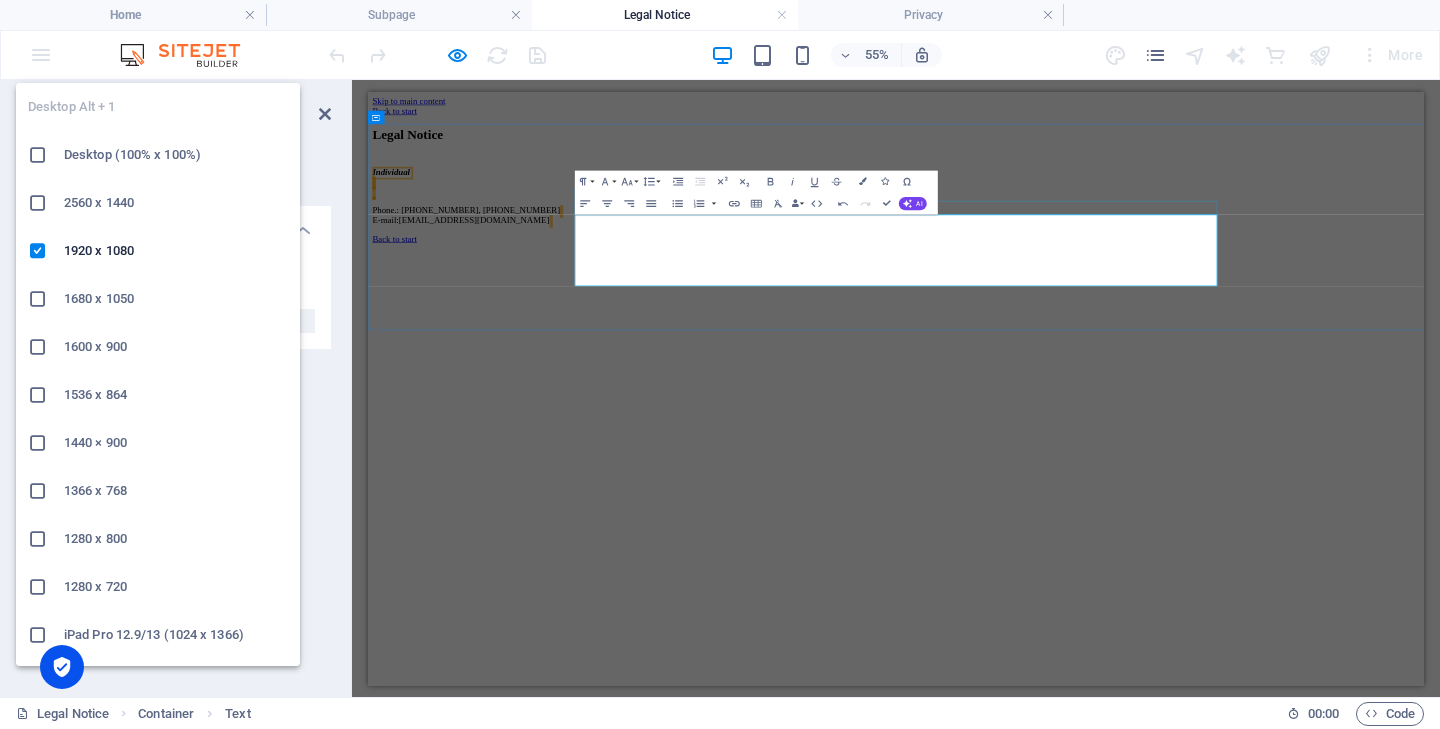 click at bounding box center (722, 55) 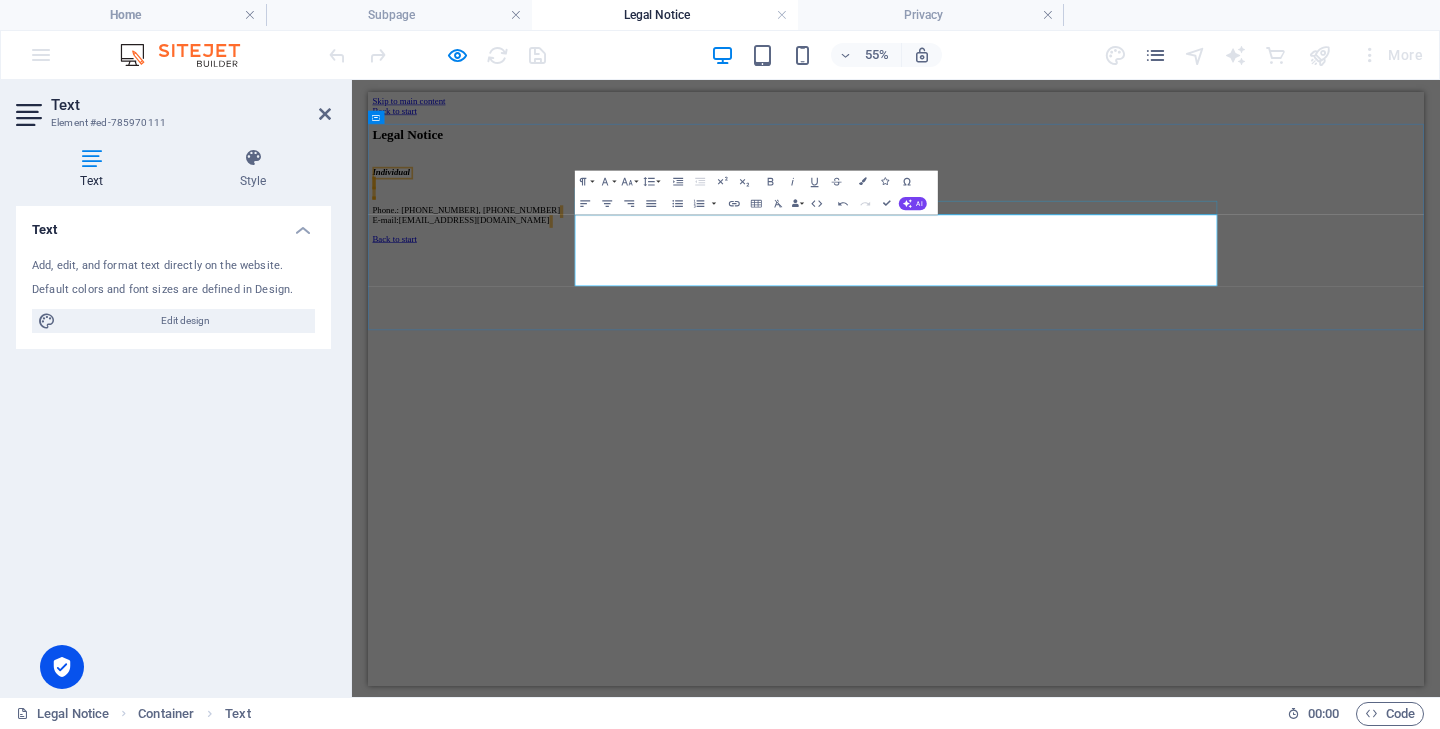 click on "Legal Notice" at bounding box center (665, 15) 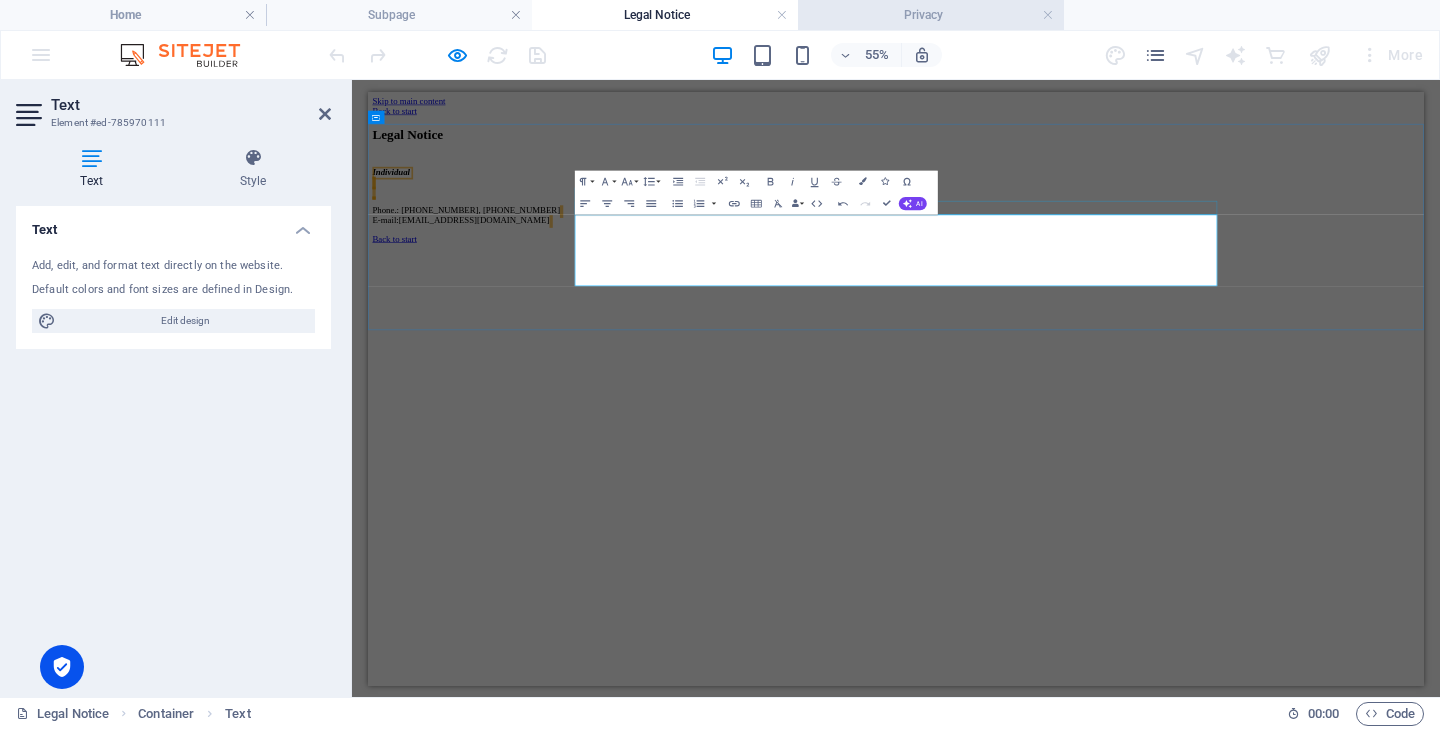 click on "Privacy" at bounding box center [931, 15] 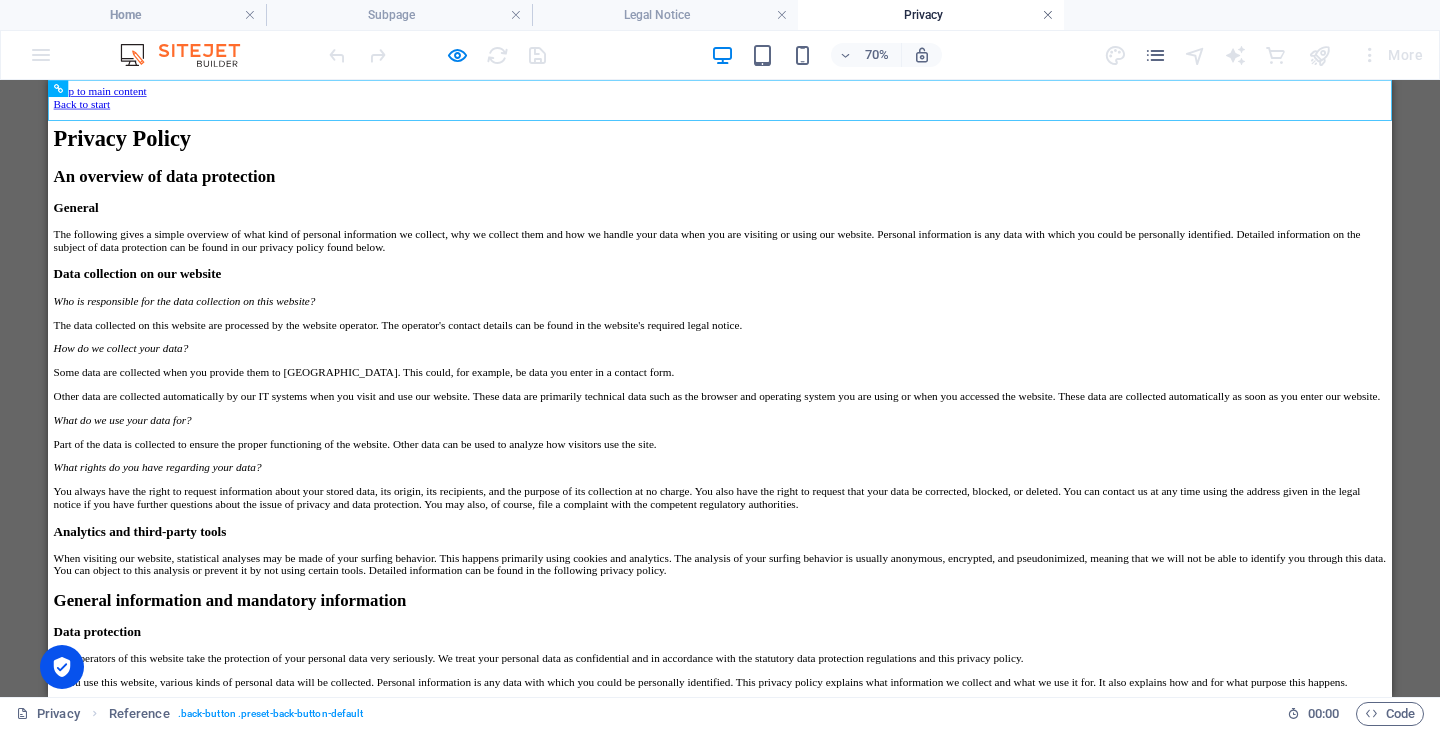 click at bounding box center (1048, 15) 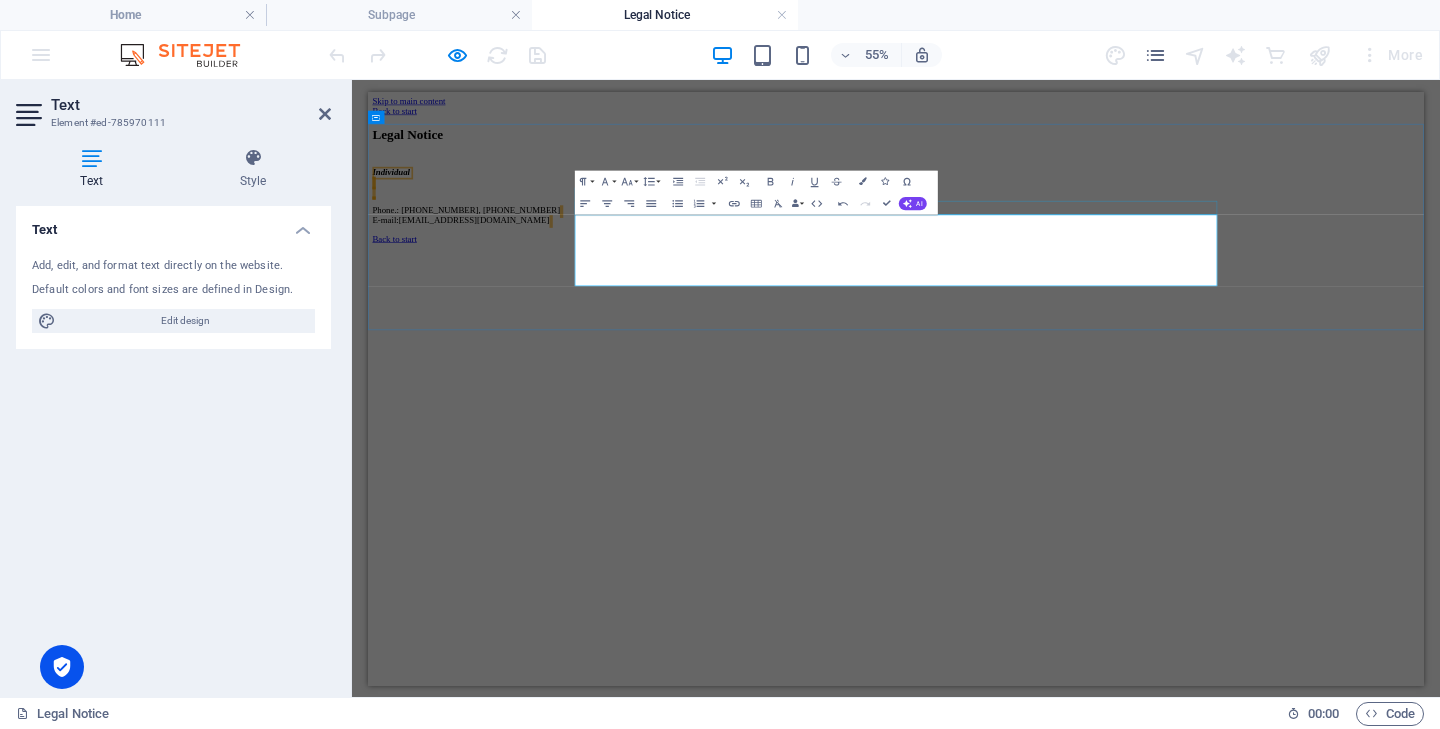 click on "Legal Notice" at bounding box center (665, 15) 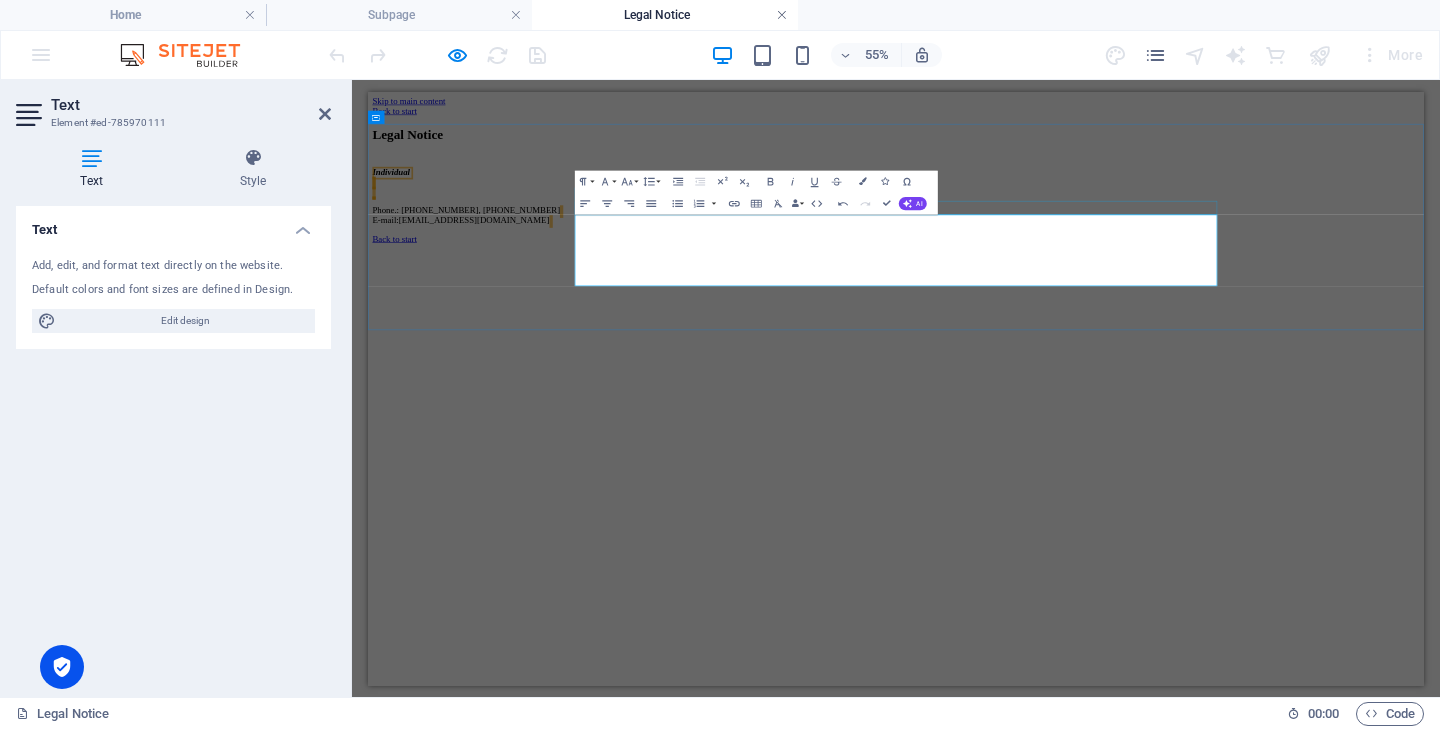 click at bounding box center [782, 15] 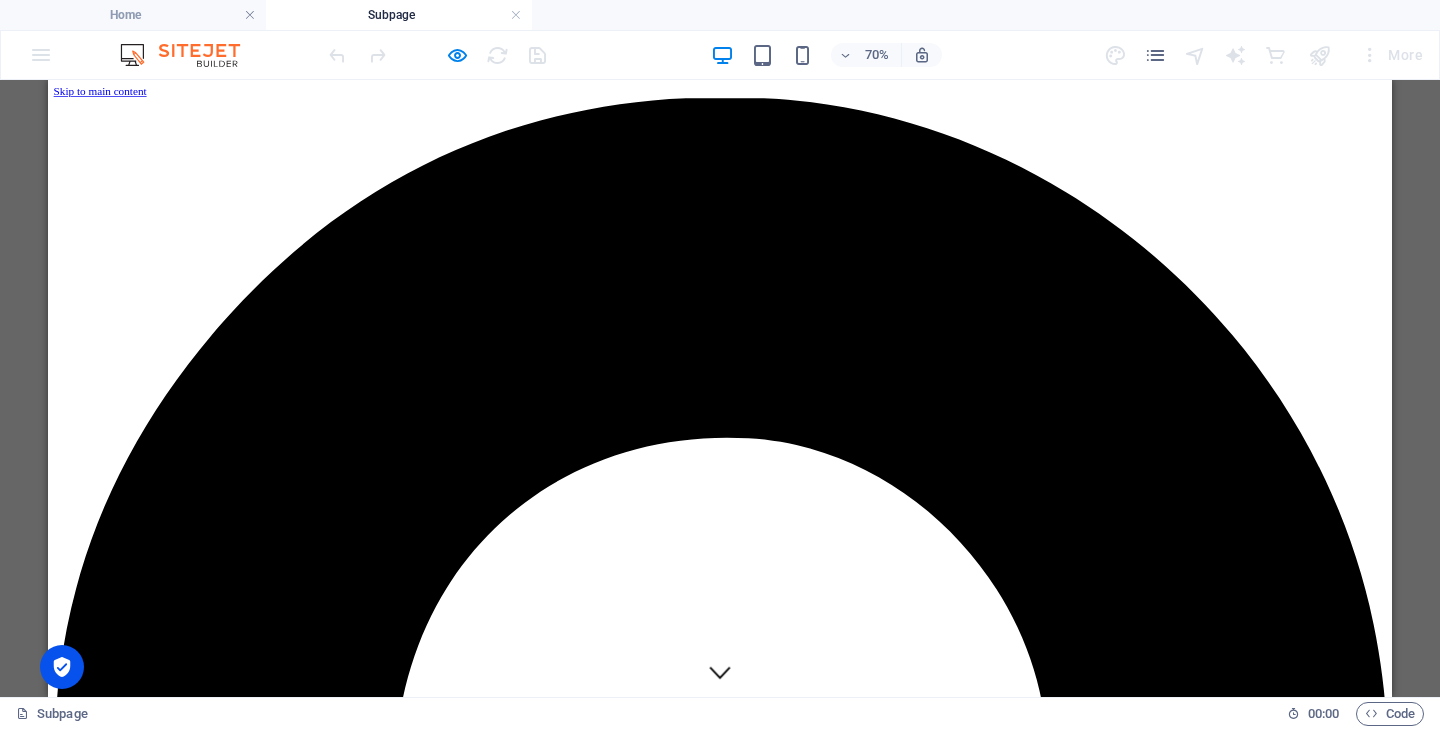 scroll, scrollTop: 0, scrollLeft: 0, axis: both 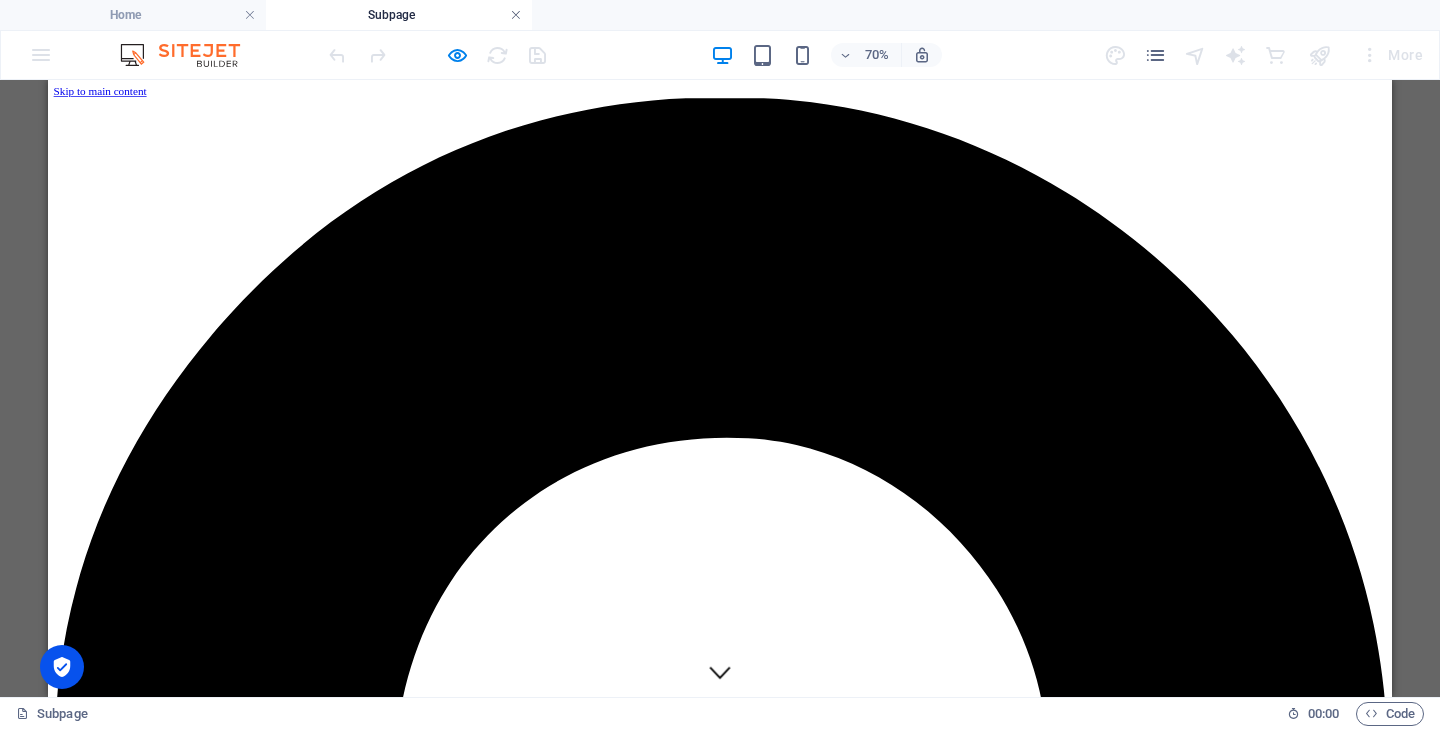 click at bounding box center (516, 15) 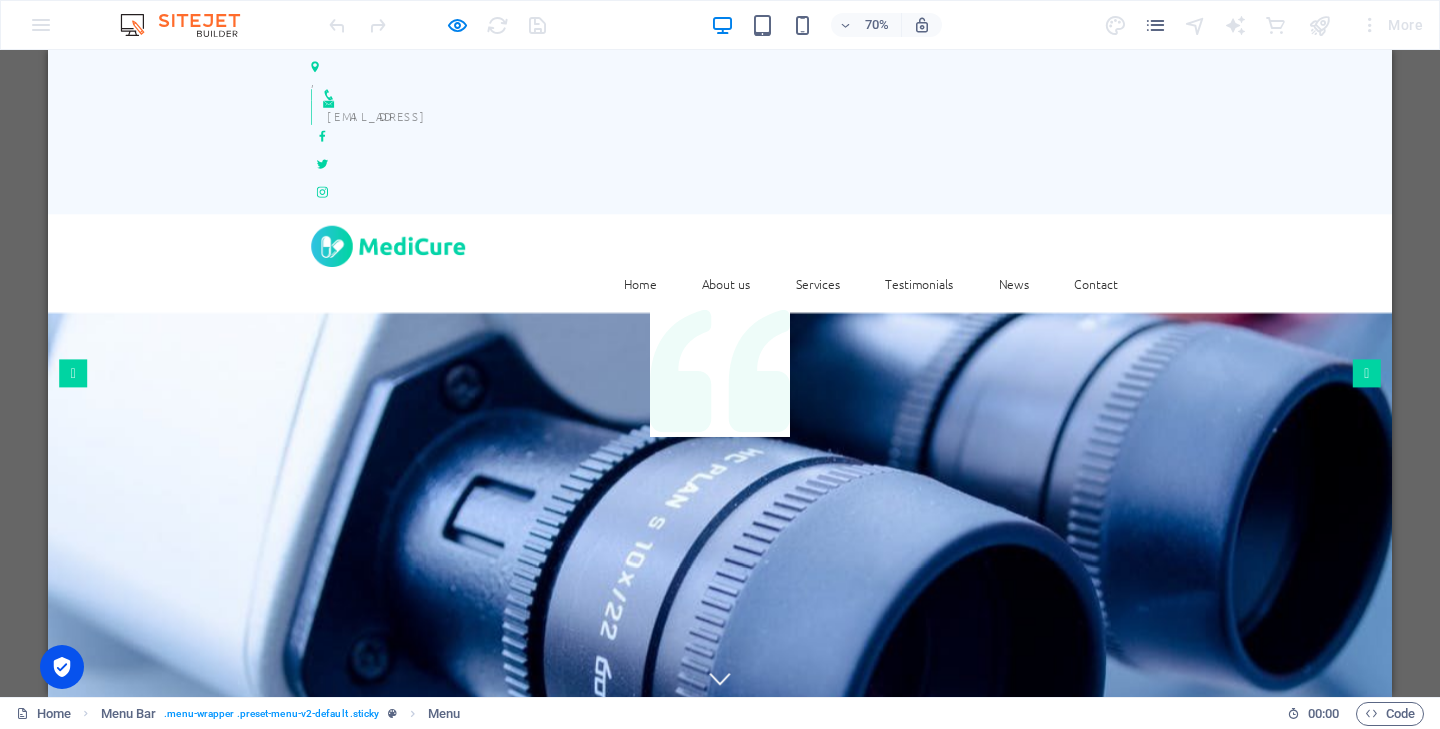 scroll, scrollTop: 0, scrollLeft: 0, axis: both 